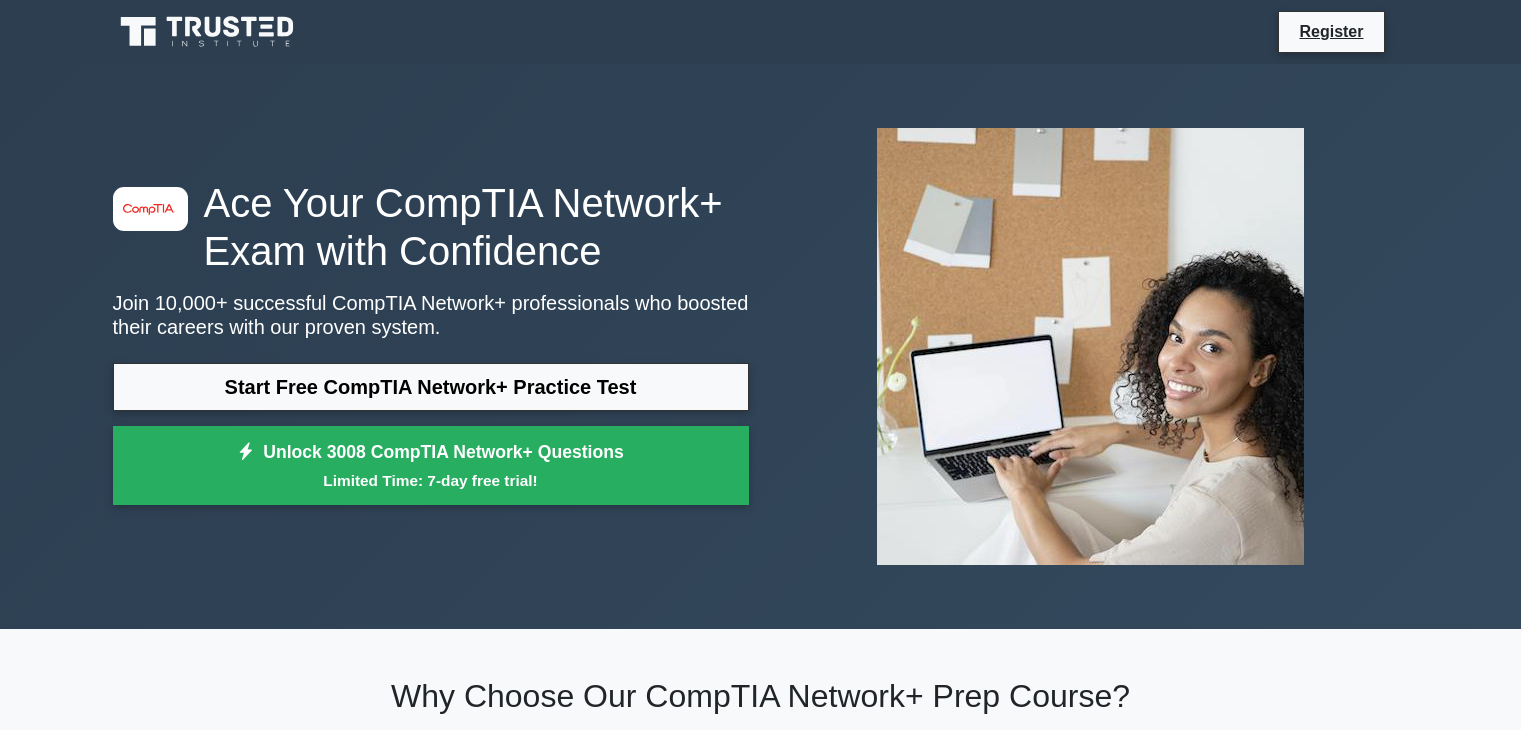 scroll, scrollTop: 0, scrollLeft: 0, axis: both 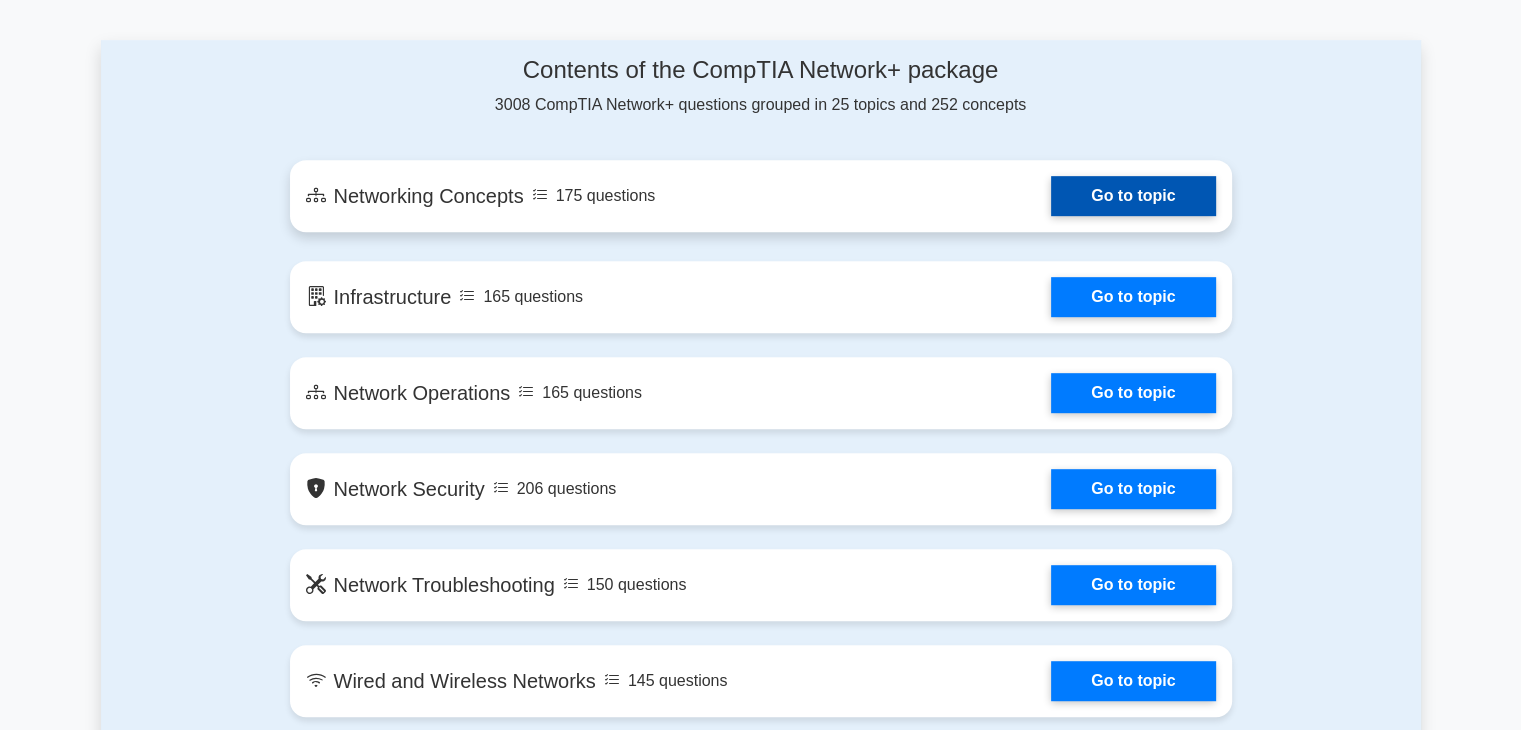 click on "Go to topic" at bounding box center (1133, 196) 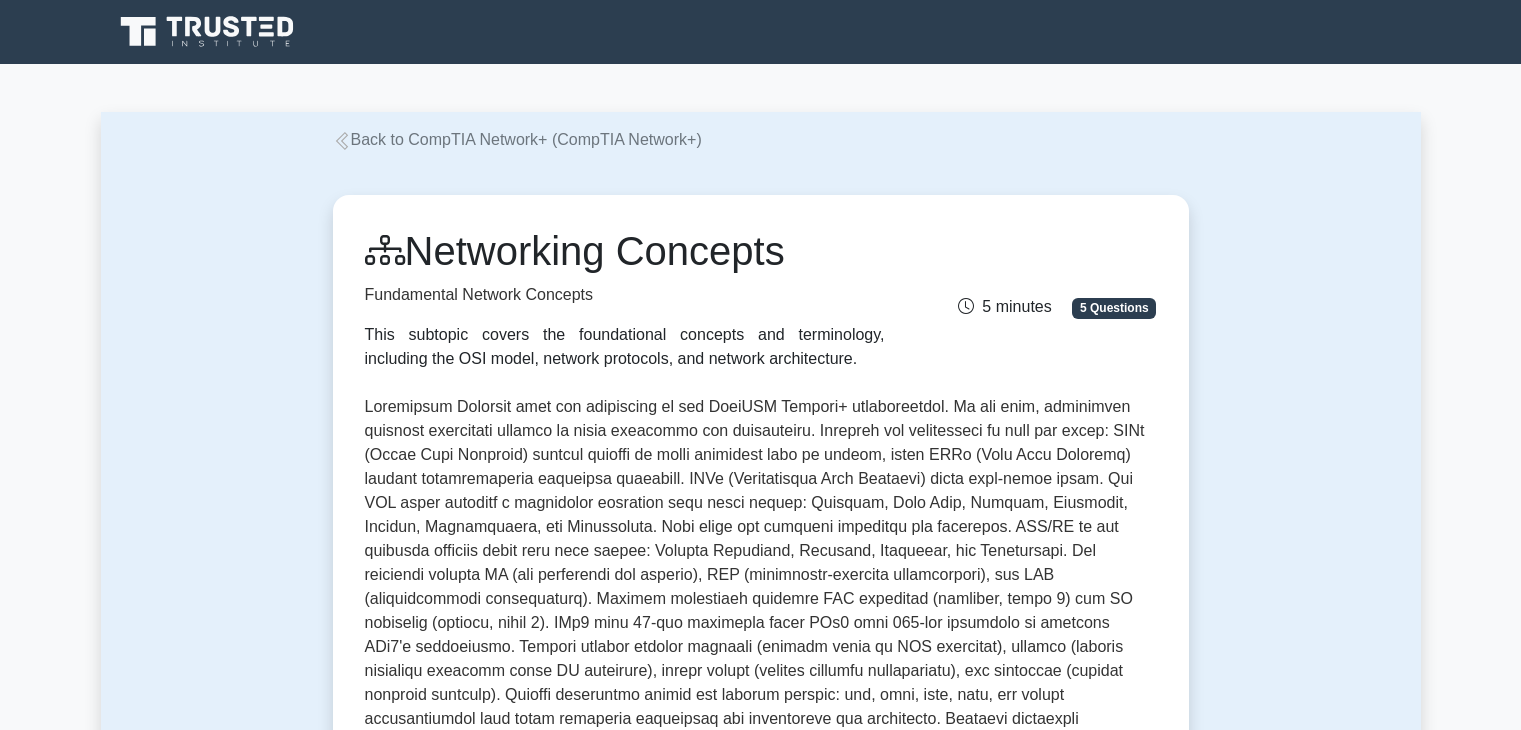 scroll, scrollTop: 0, scrollLeft: 0, axis: both 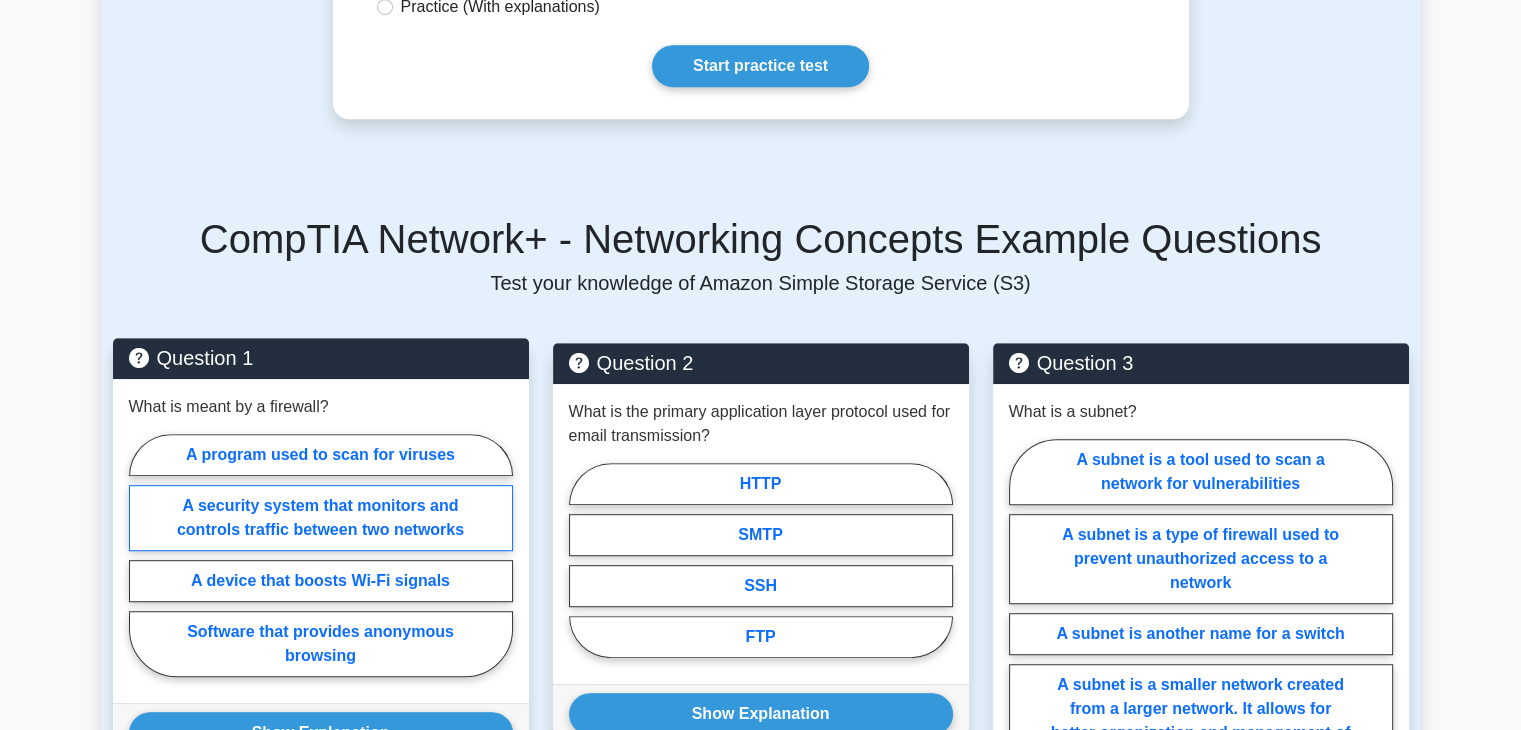 click on "A security system that monitors and controls traffic between two networks" at bounding box center [321, 518] 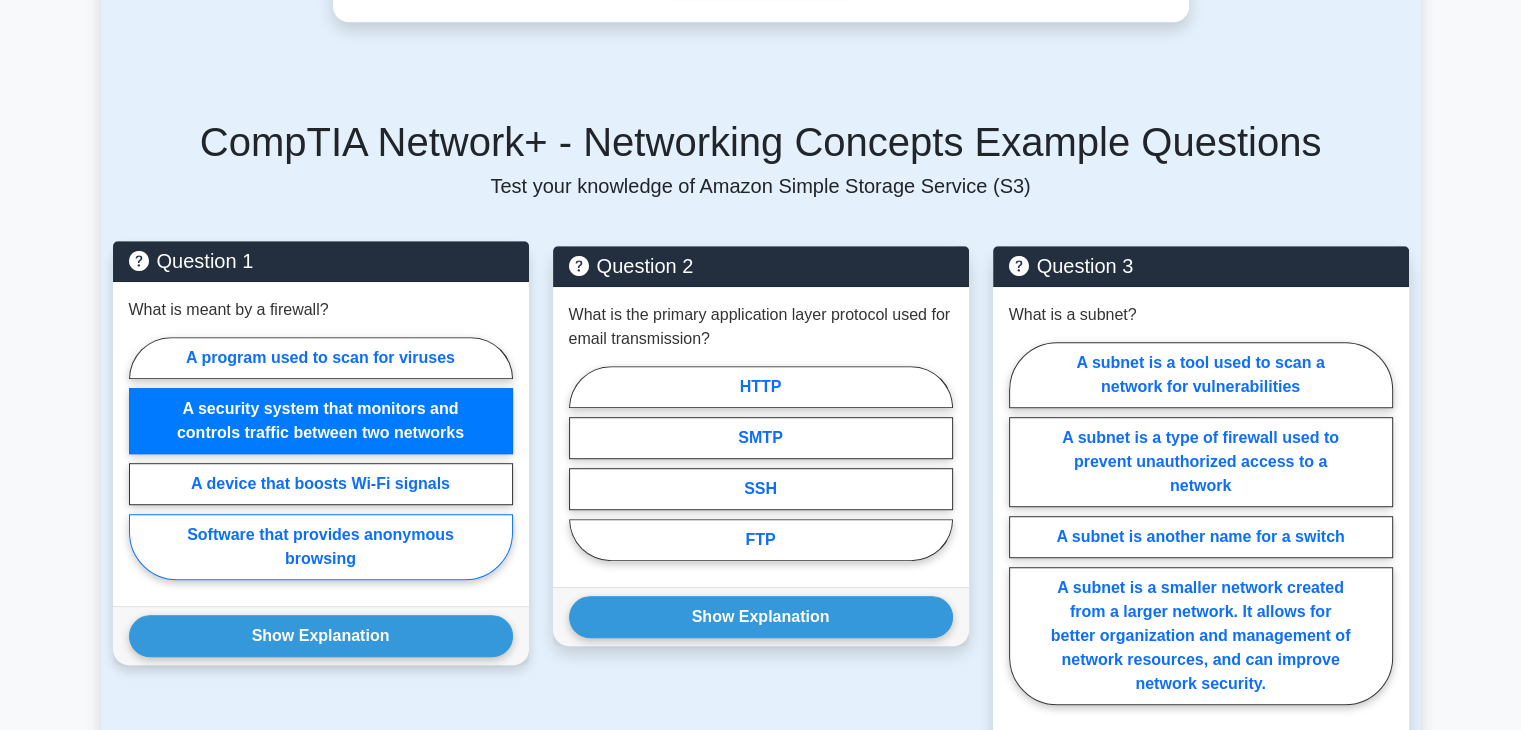 scroll, scrollTop: 1122, scrollLeft: 0, axis: vertical 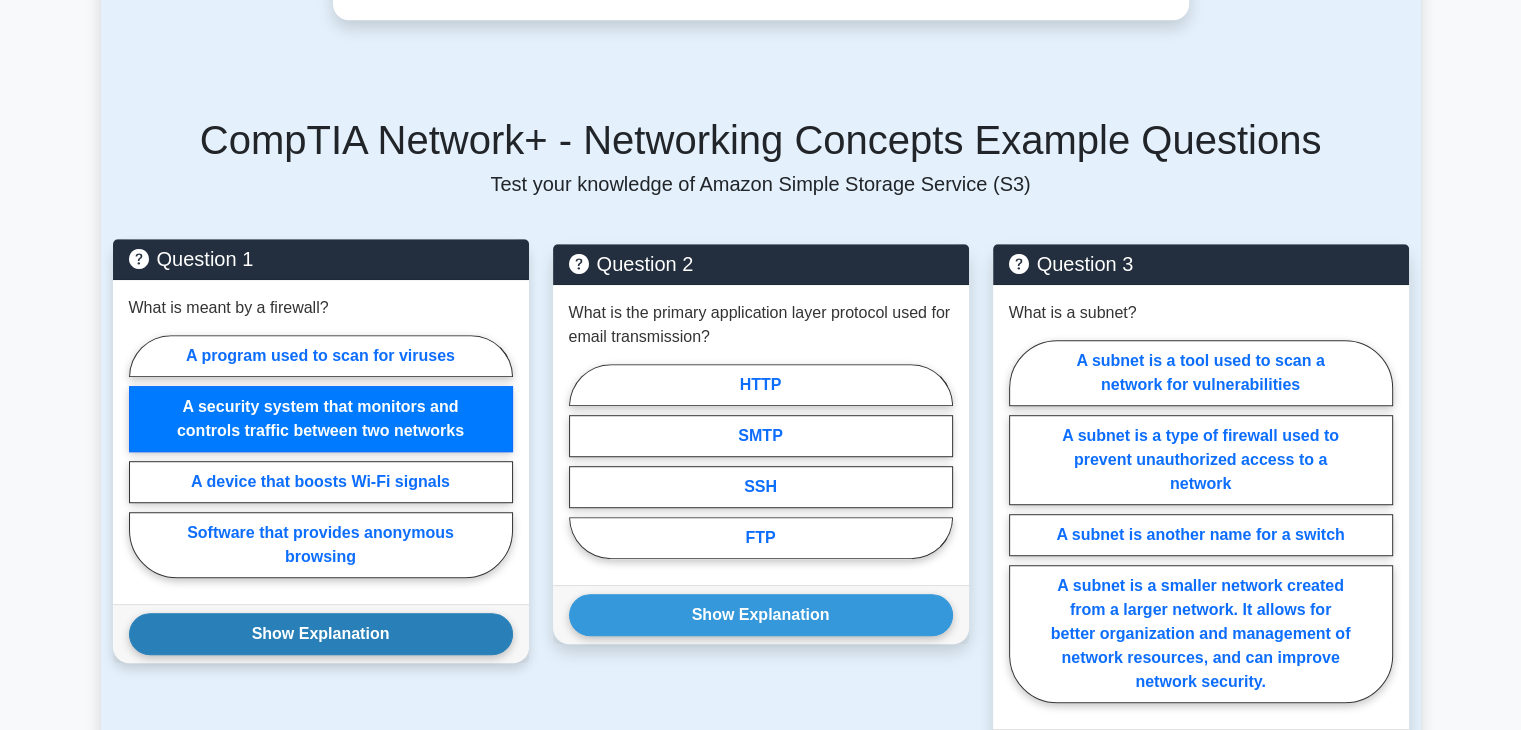click on "Show Explanation" at bounding box center (321, 634) 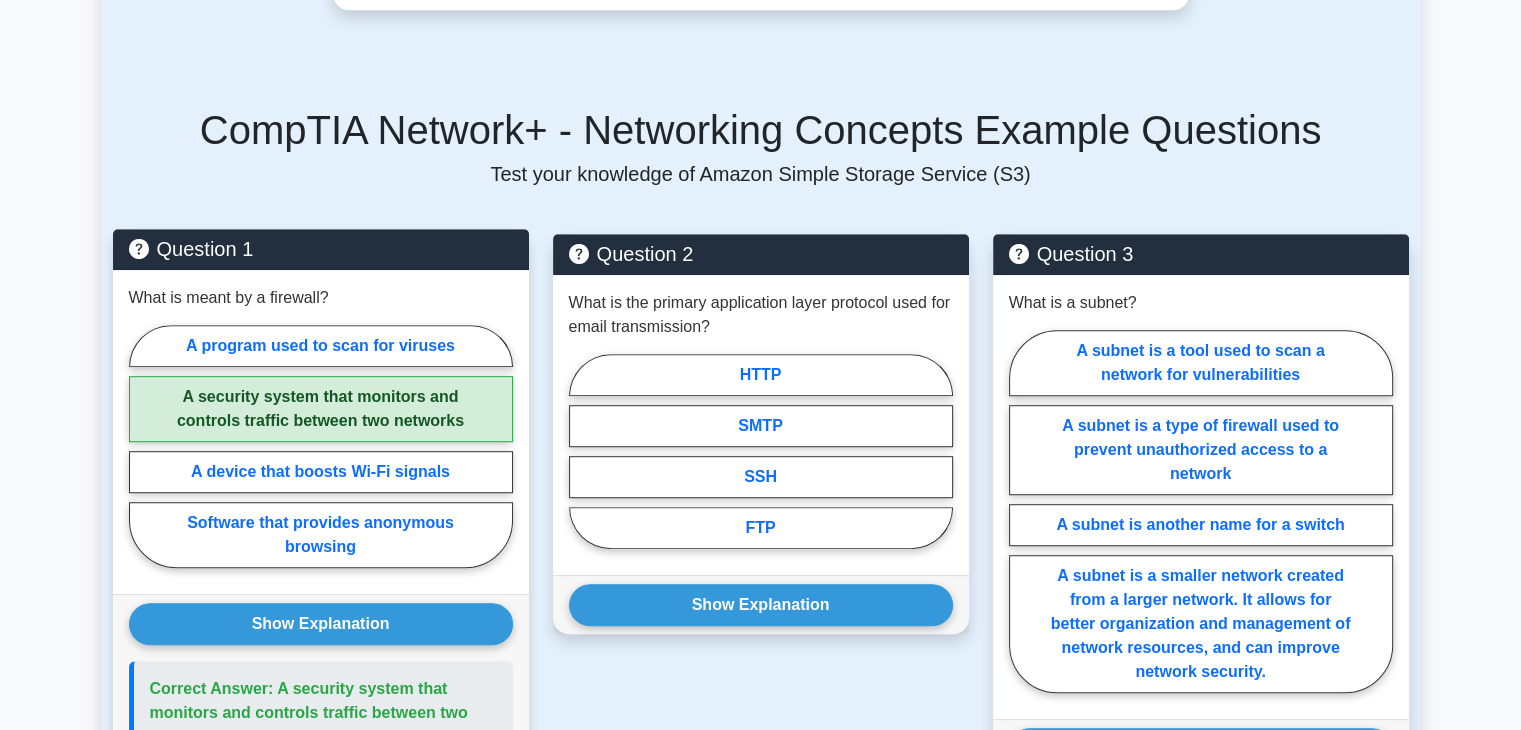 scroll, scrollTop: 1130, scrollLeft: 0, axis: vertical 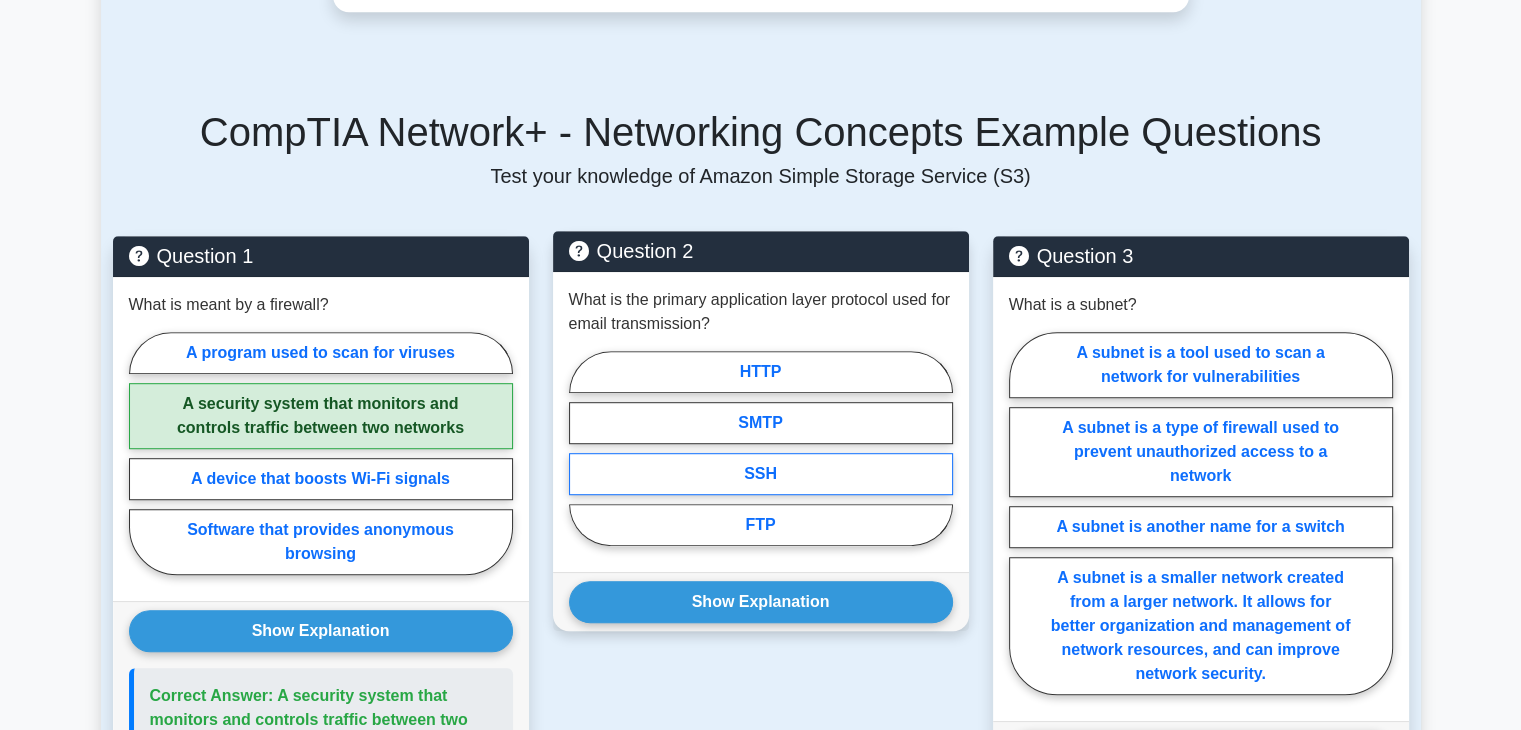 click on "SSH" at bounding box center (761, 474) 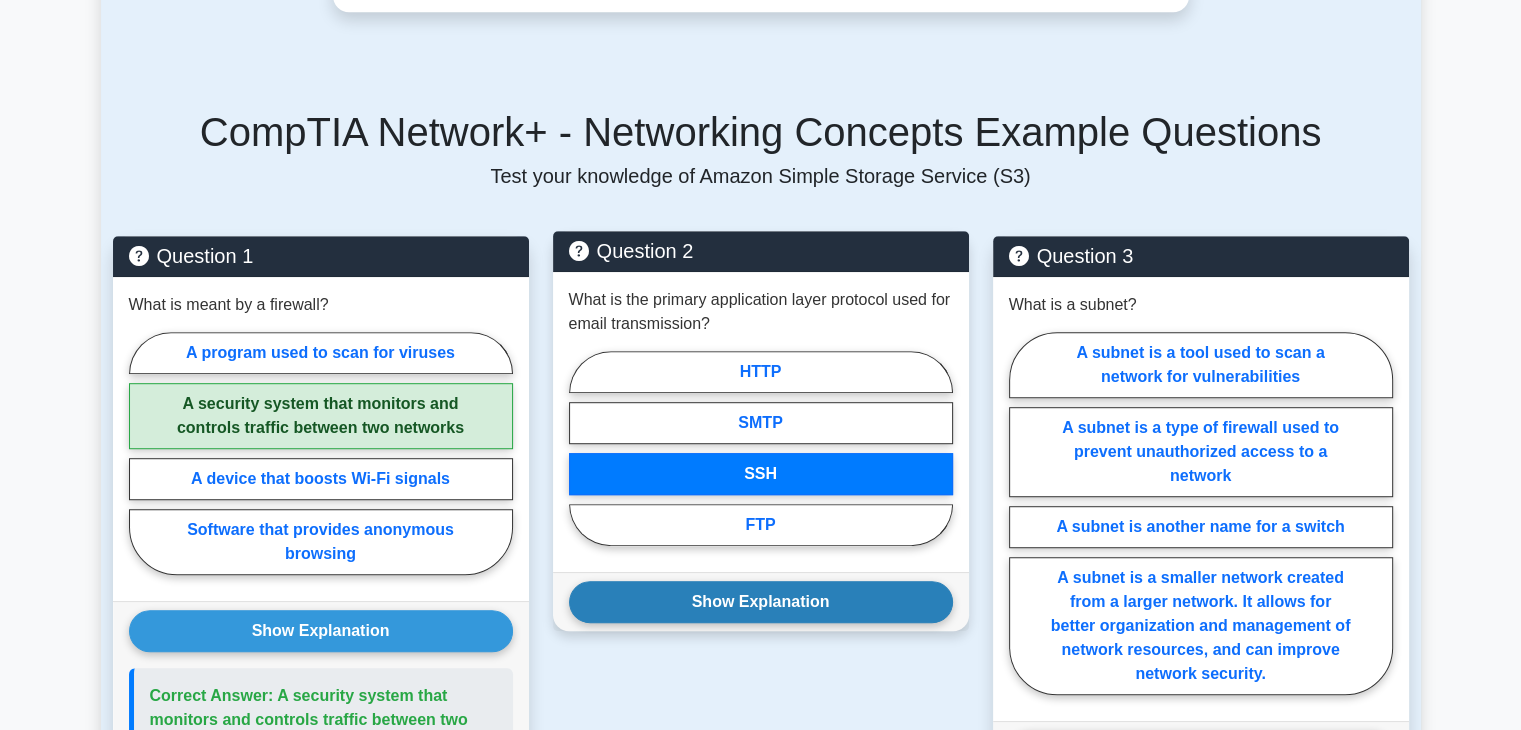 click on "Show Explanation" at bounding box center (761, 602) 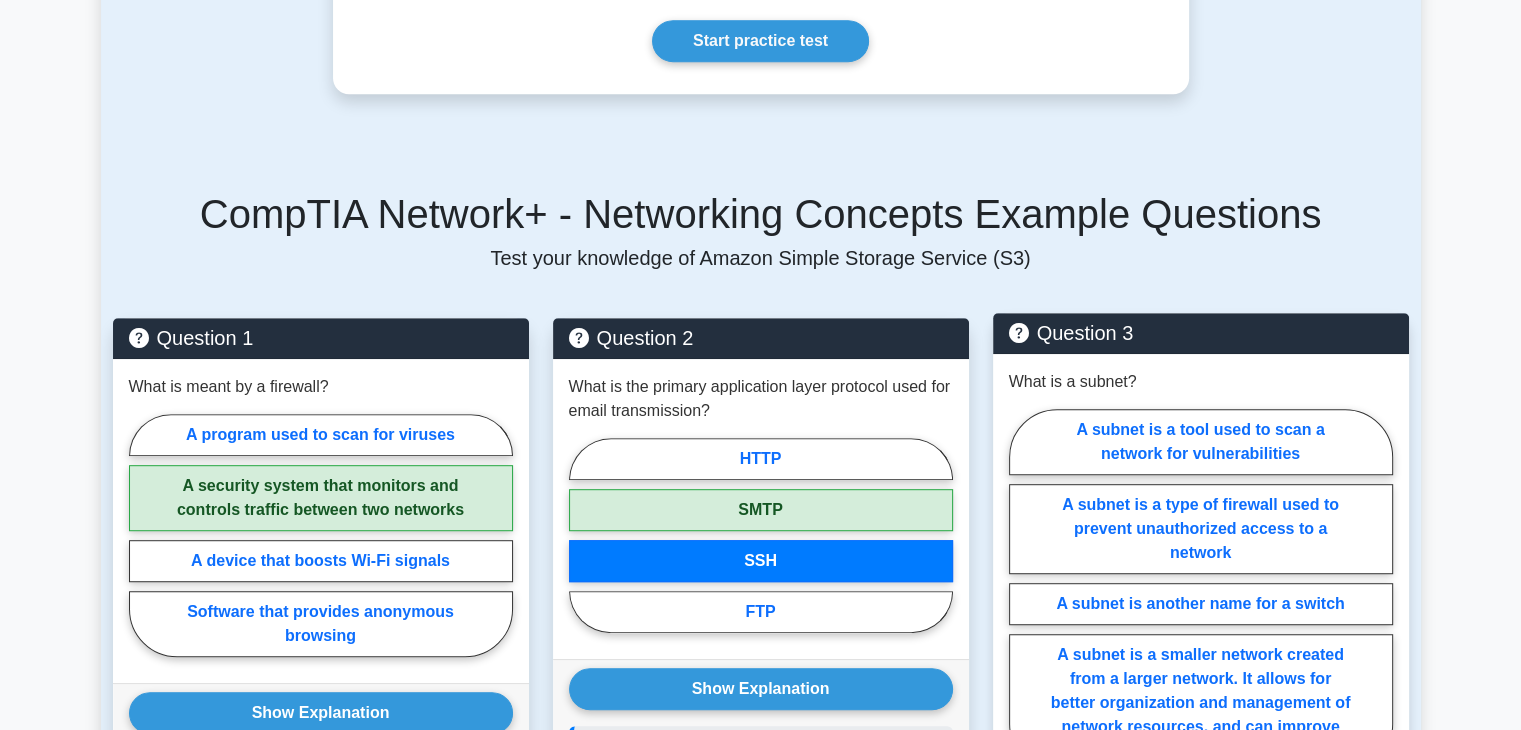 scroll, scrollTop: 1143, scrollLeft: 0, axis: vertical 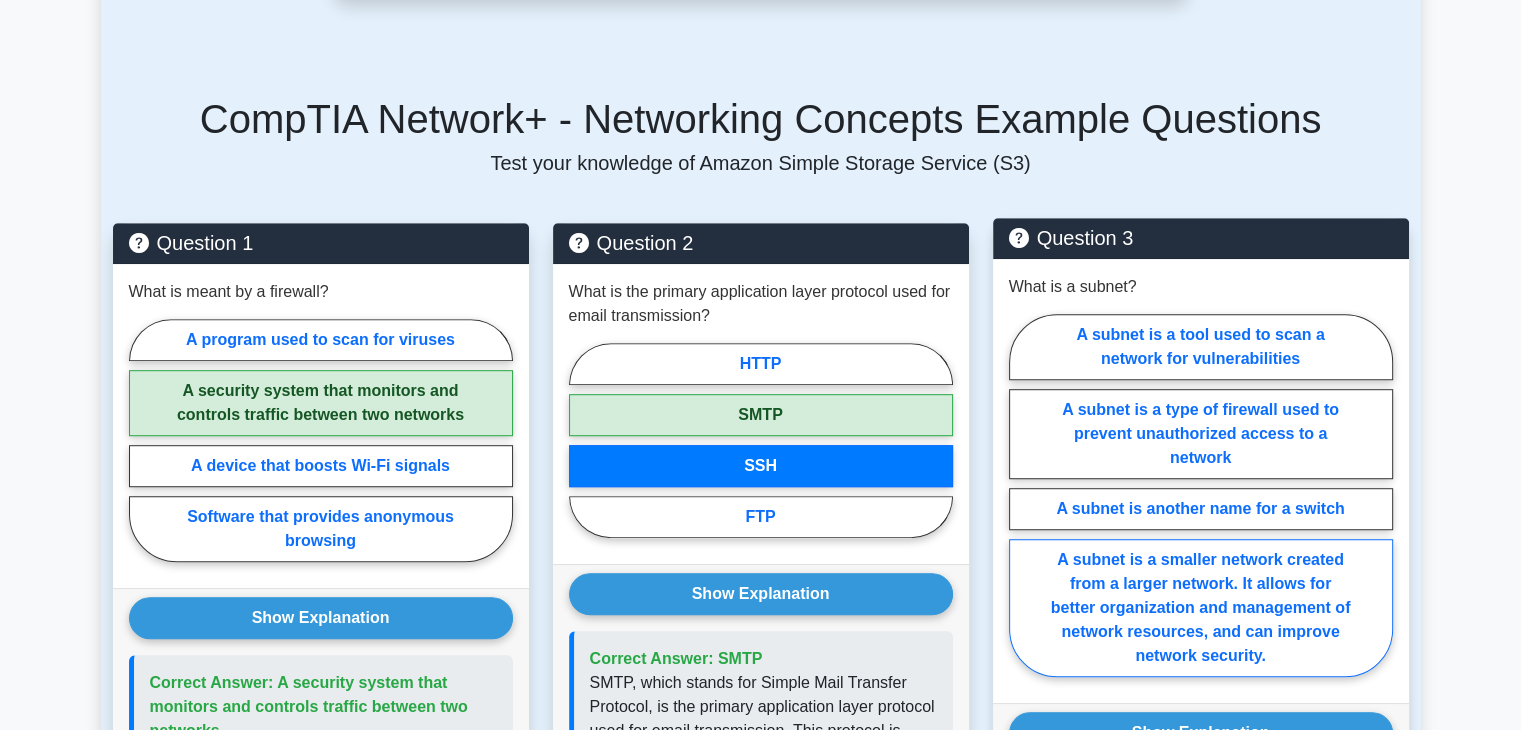 click on "A subnet is a smaller network created from a larger network. It allows for better organization and management of network resources, and can improve network security." at bounding box center (1201, 608) 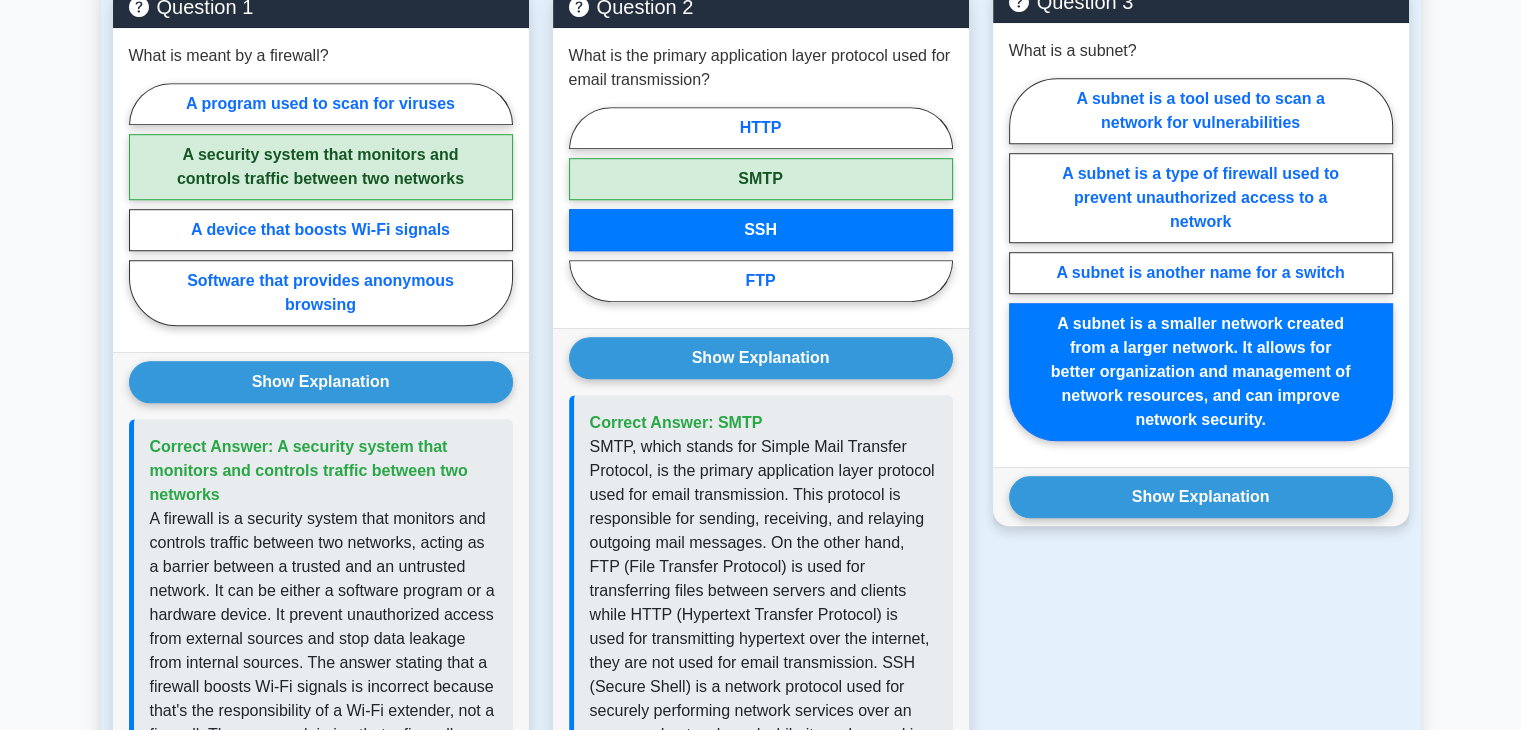 scroll, scrollTop: 1424, scrollLeft: 0, axis: vertical 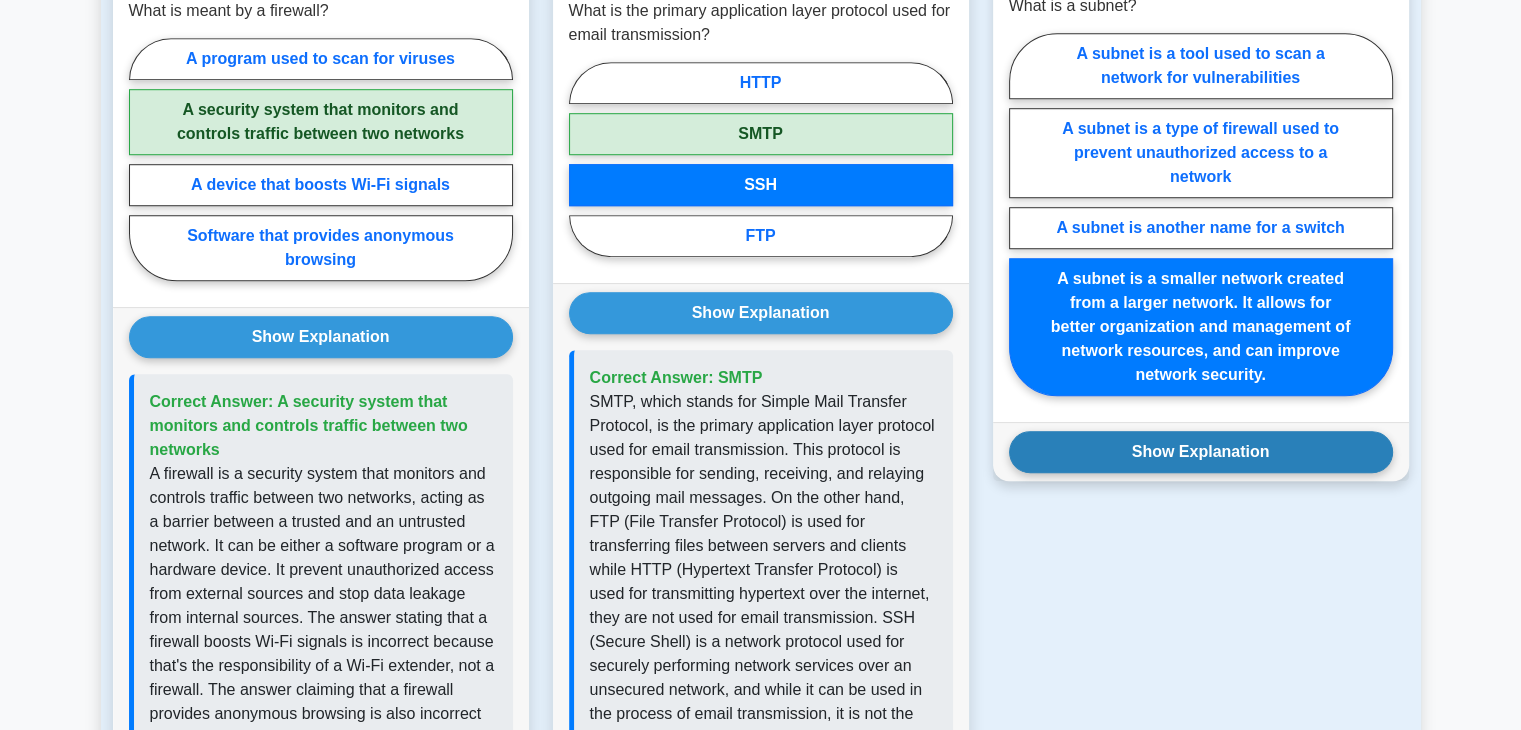 click on "Show Explanation" at bounding box center (1201, 452) 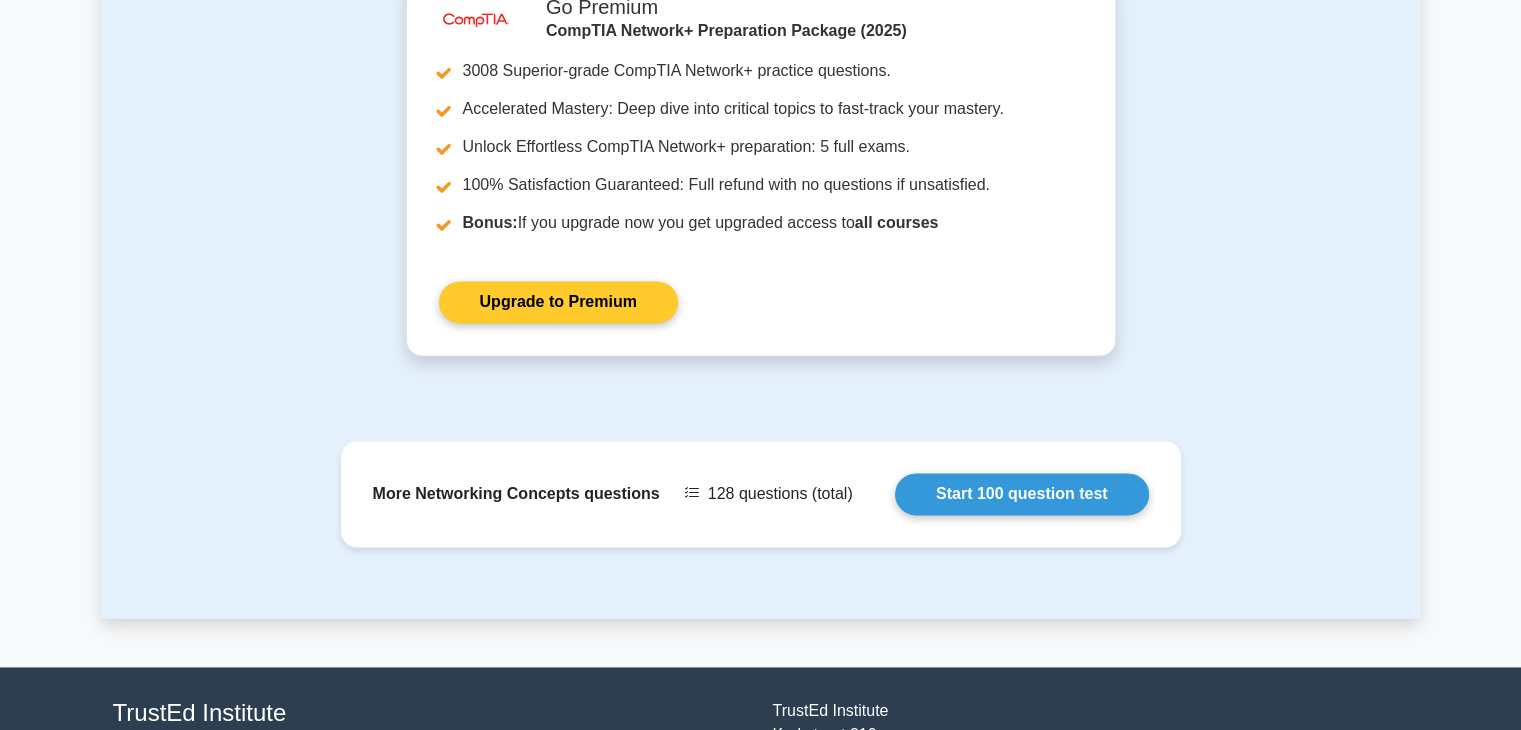 scroll, scrollTop: 2720, scrollLeft: 0, axis: vertical 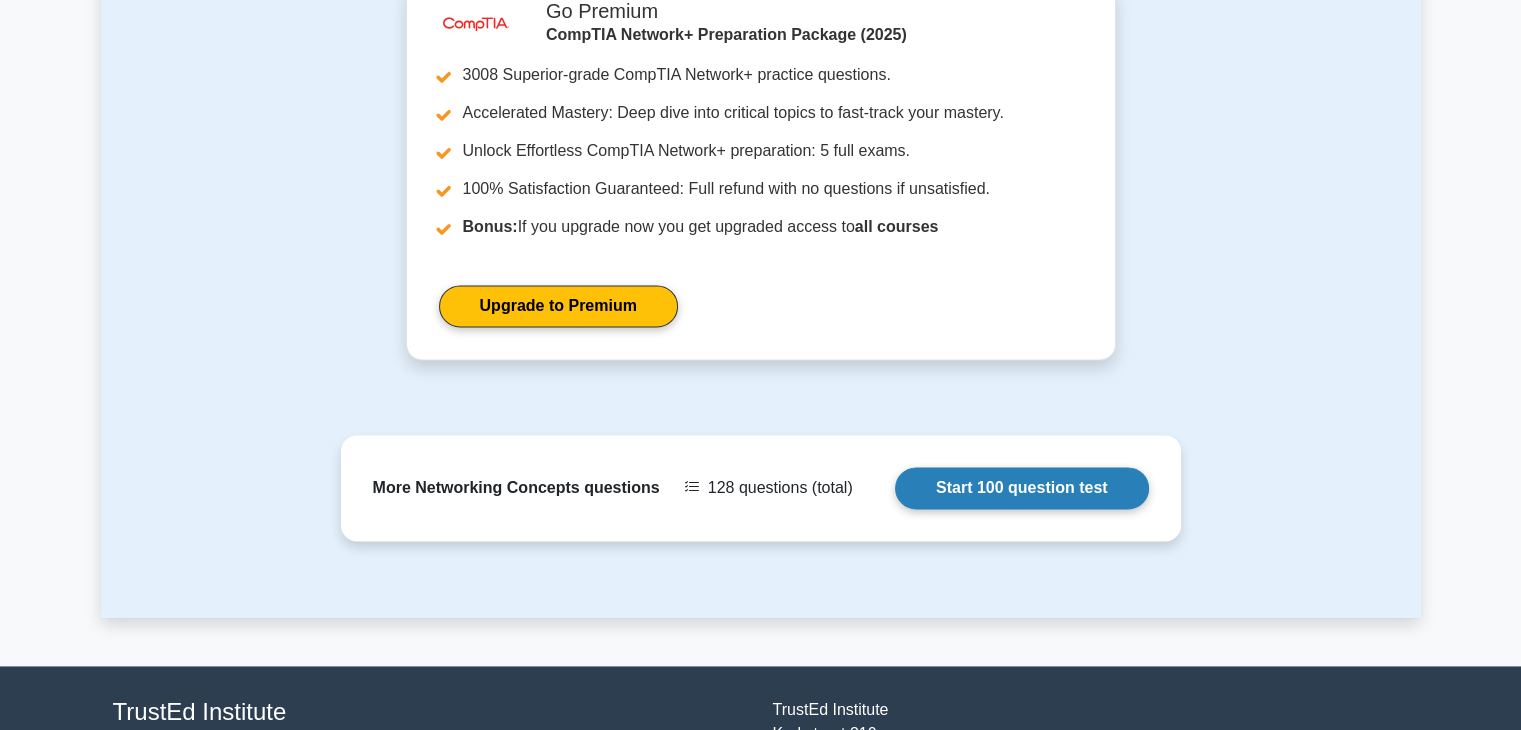click on "Start 100 question test" at bounding box center [1022, 488] 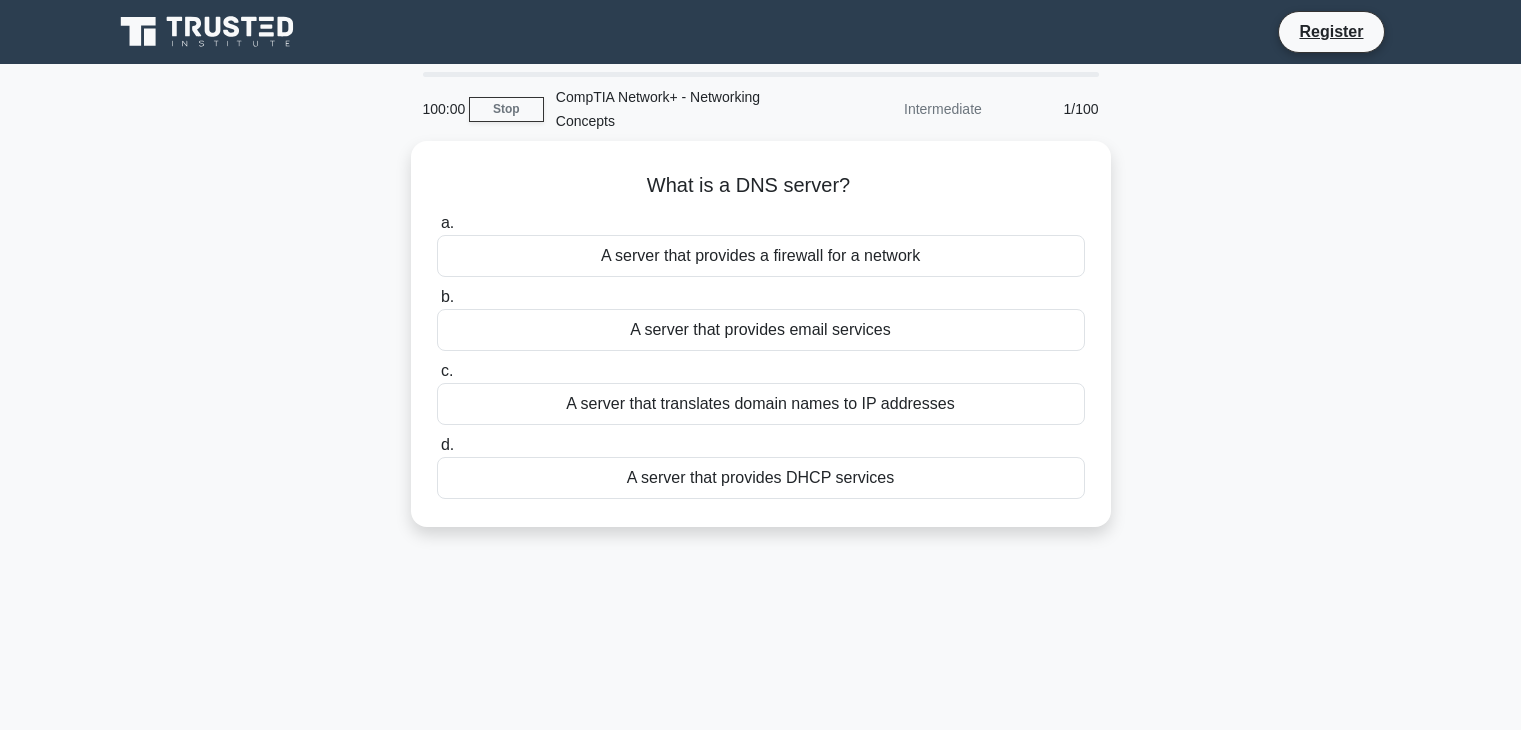 scroll, scrollTop: 0, scrollLeft: 0, axis: both 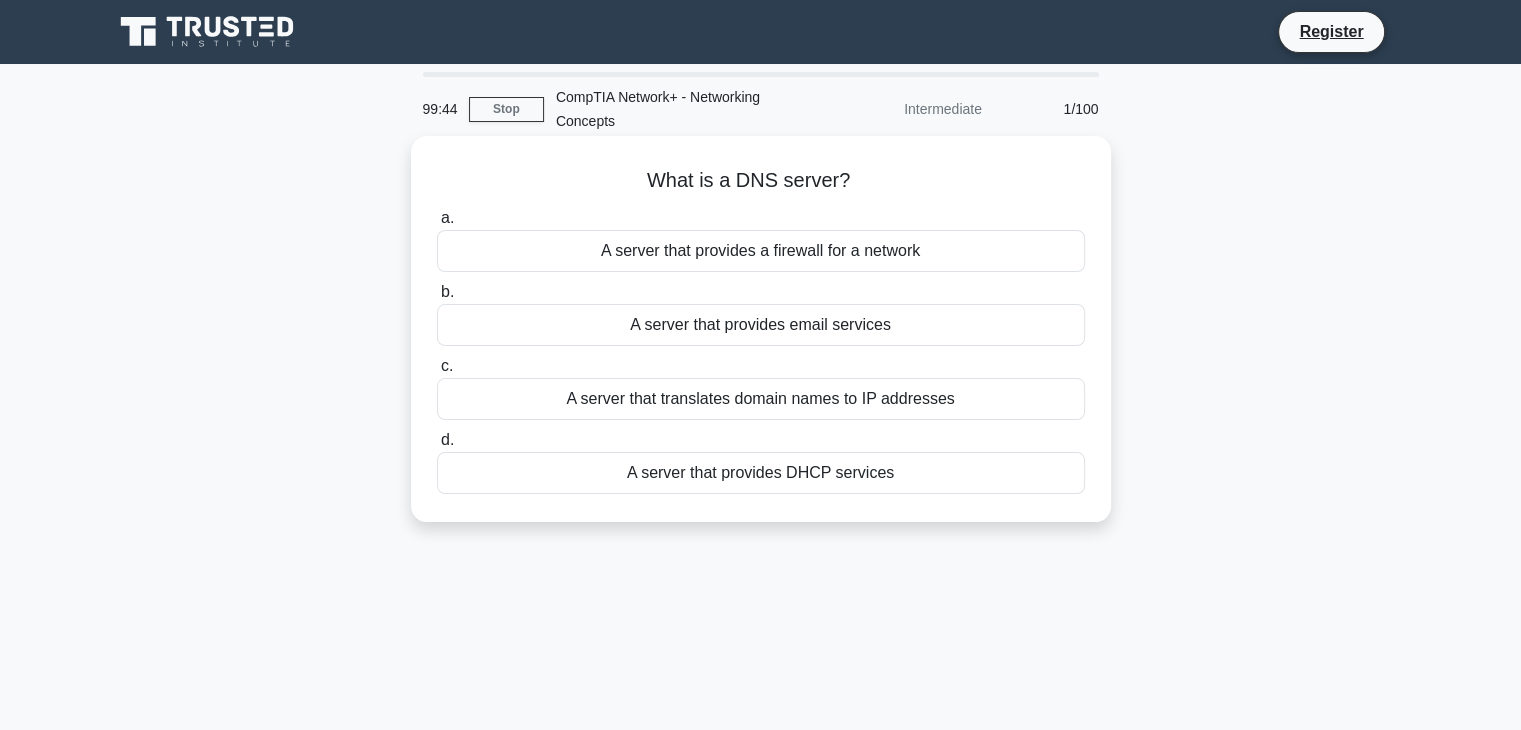 click on "A server that translates domain names to IP addresses" at bounding box center [761, 399] 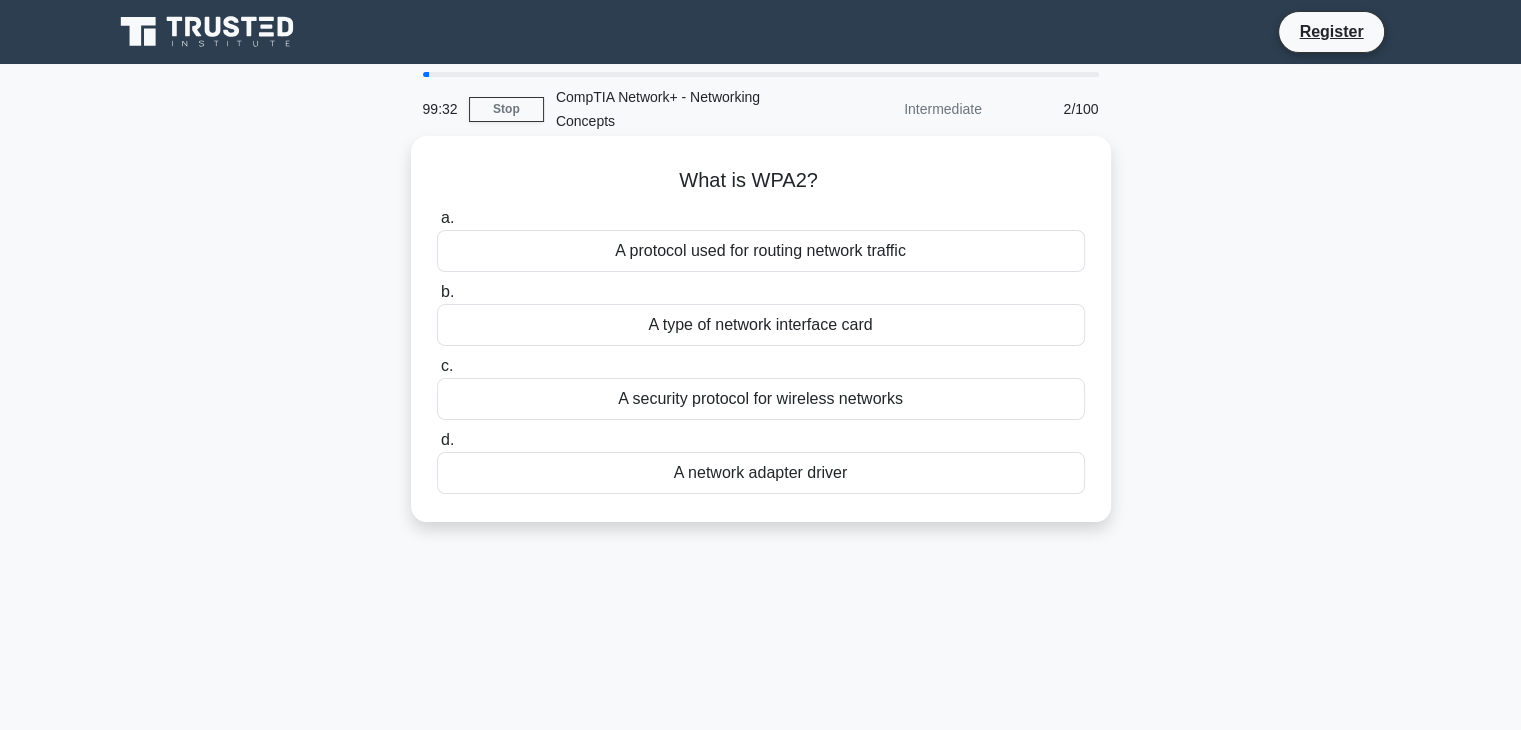 click on "A security protocol for wireless networks" at bounding box center (761, 399) 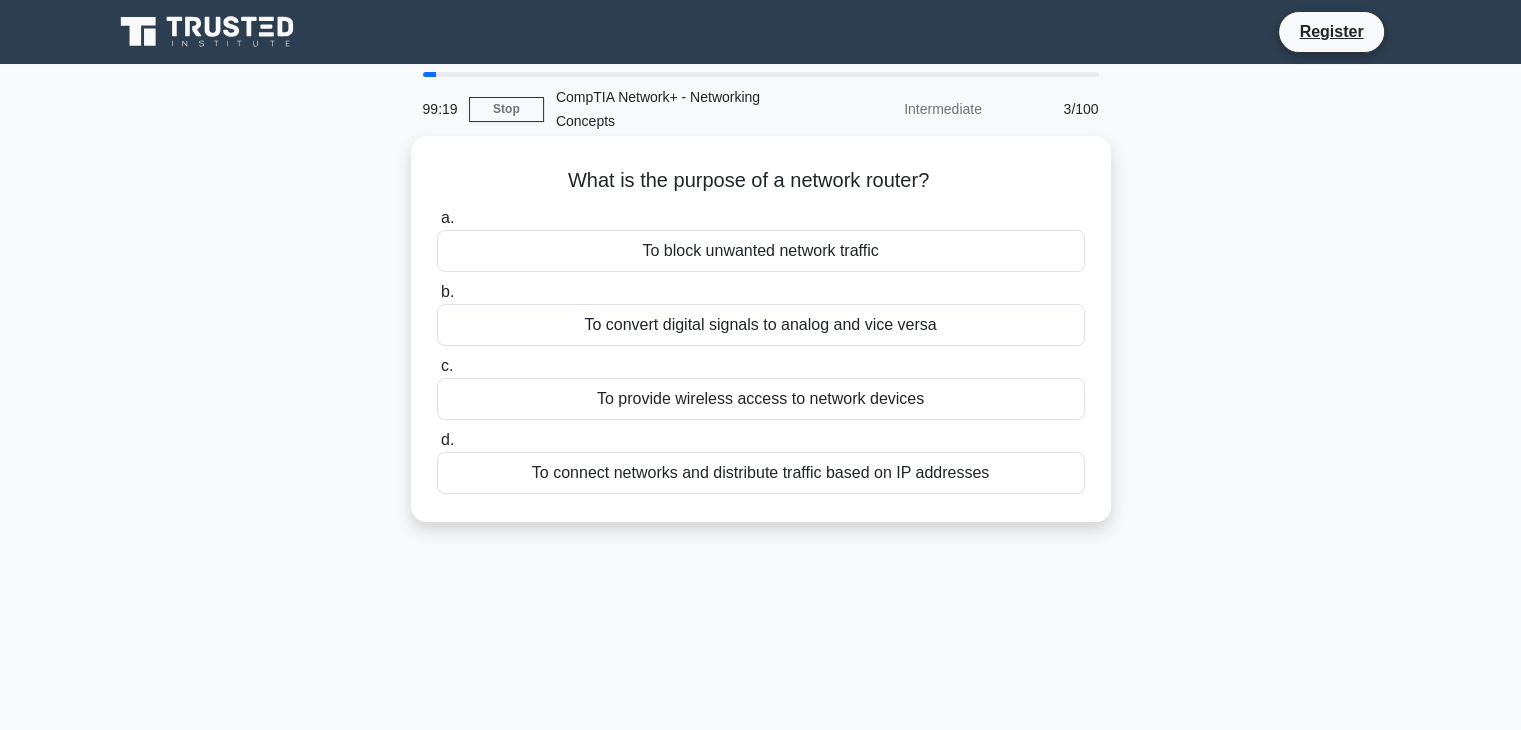 click on "To connect networks and distribute traffic based on IP addresses" at bounding box center (761, 473) 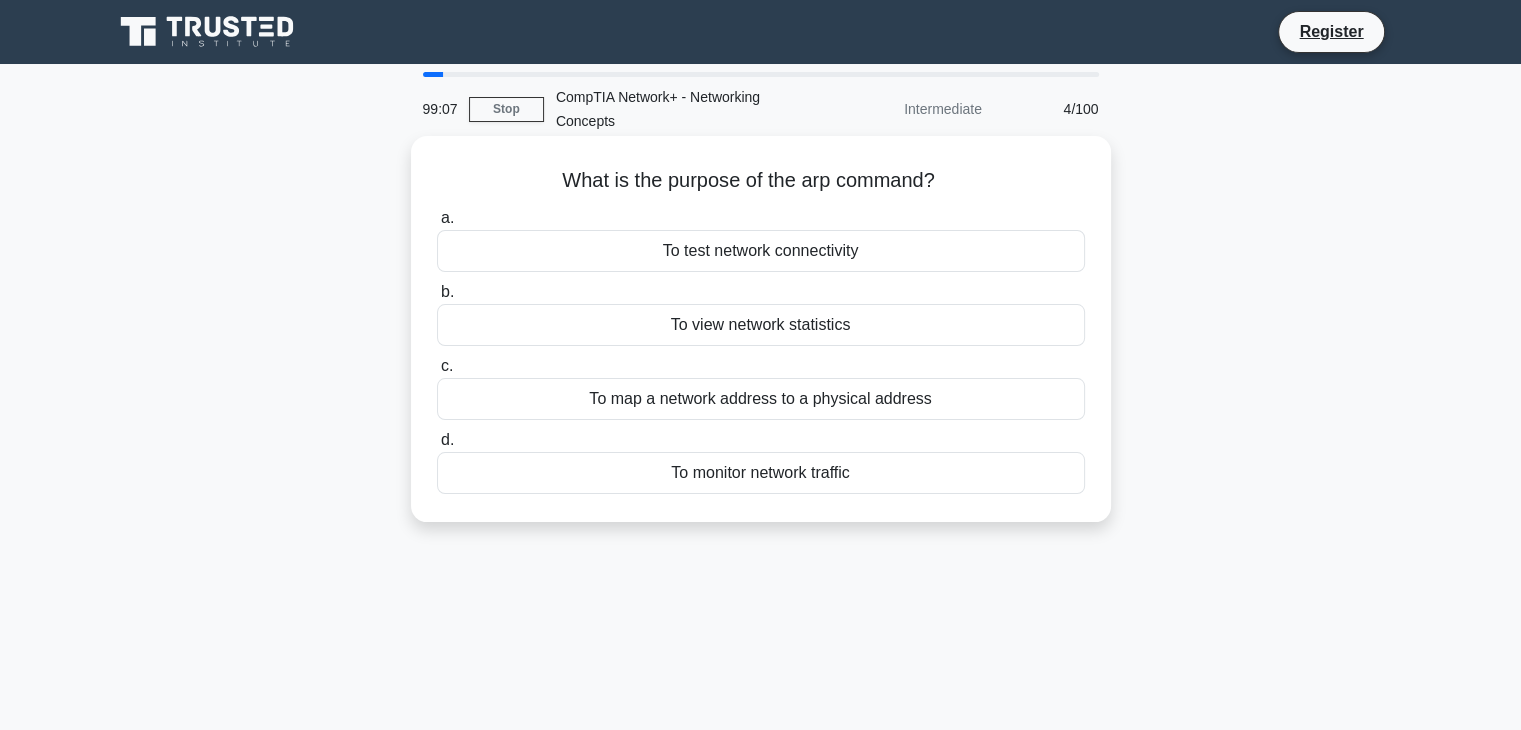 click on "To map a network address to a physical address" at bounding box center [761, 399] 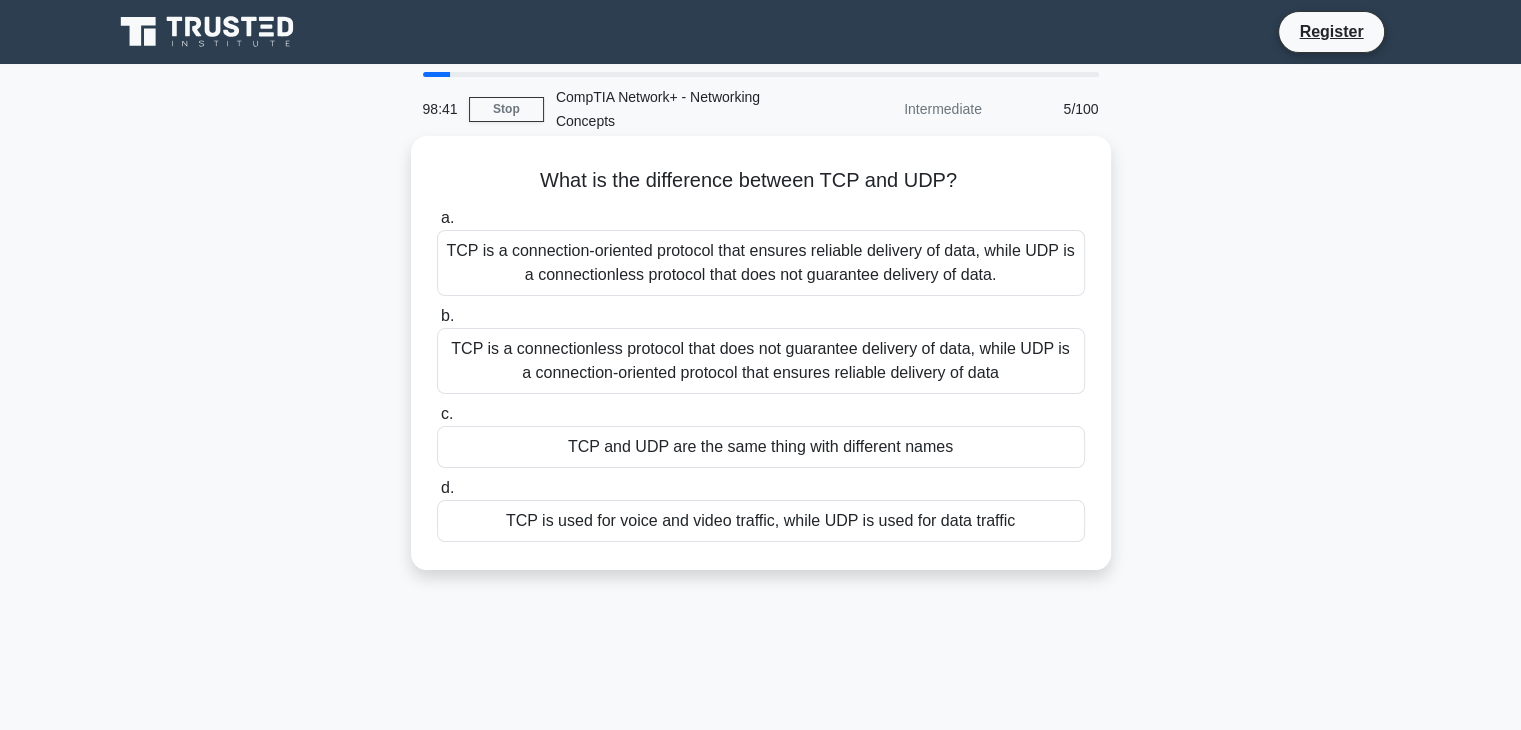 click on "TCP is a connection-oriented protocol that ensures reliable delivery of data, while UDP is a connectionless protocol that does not guarantee delivery of data." at bounding box center (761, 263) 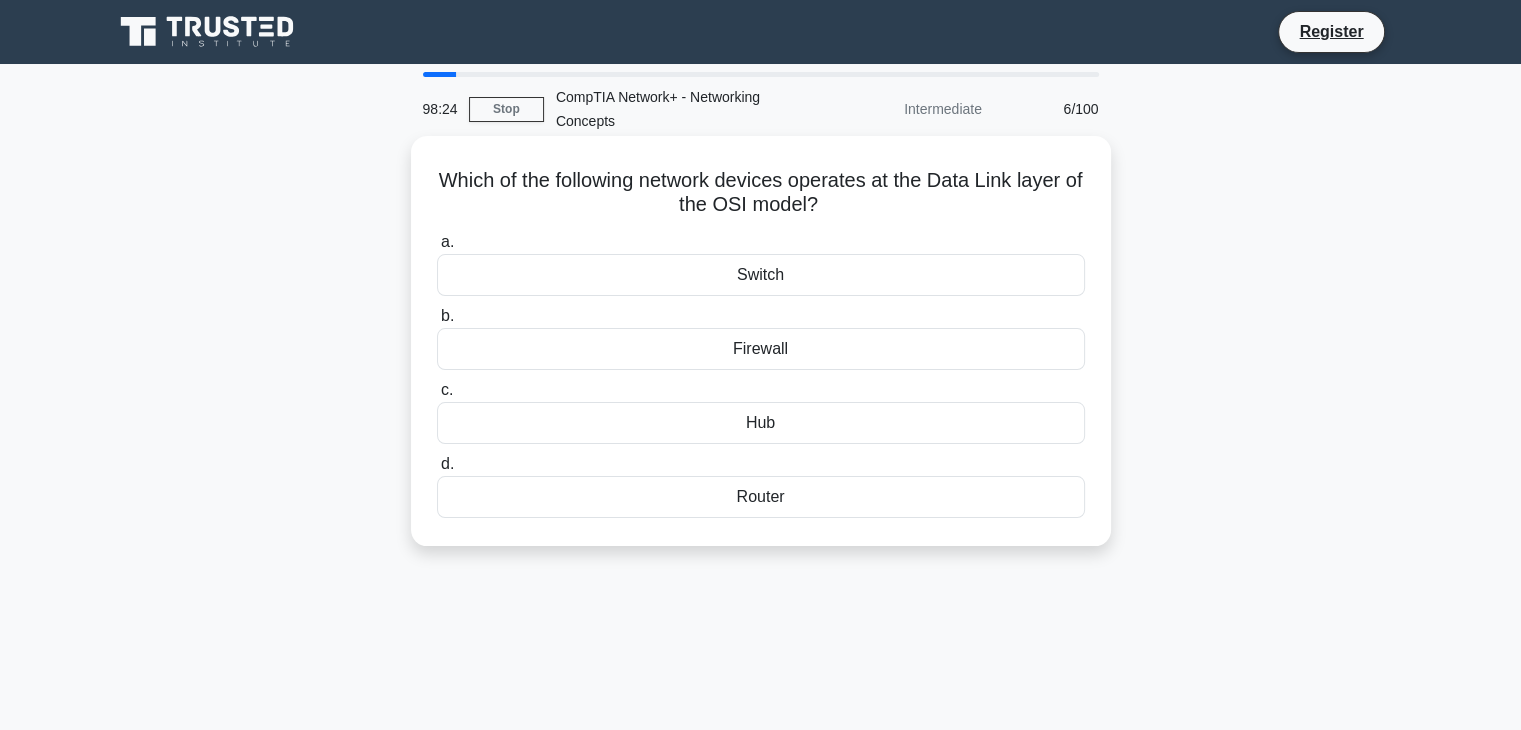 click on "Firewall" at bounding box center [761, 349] 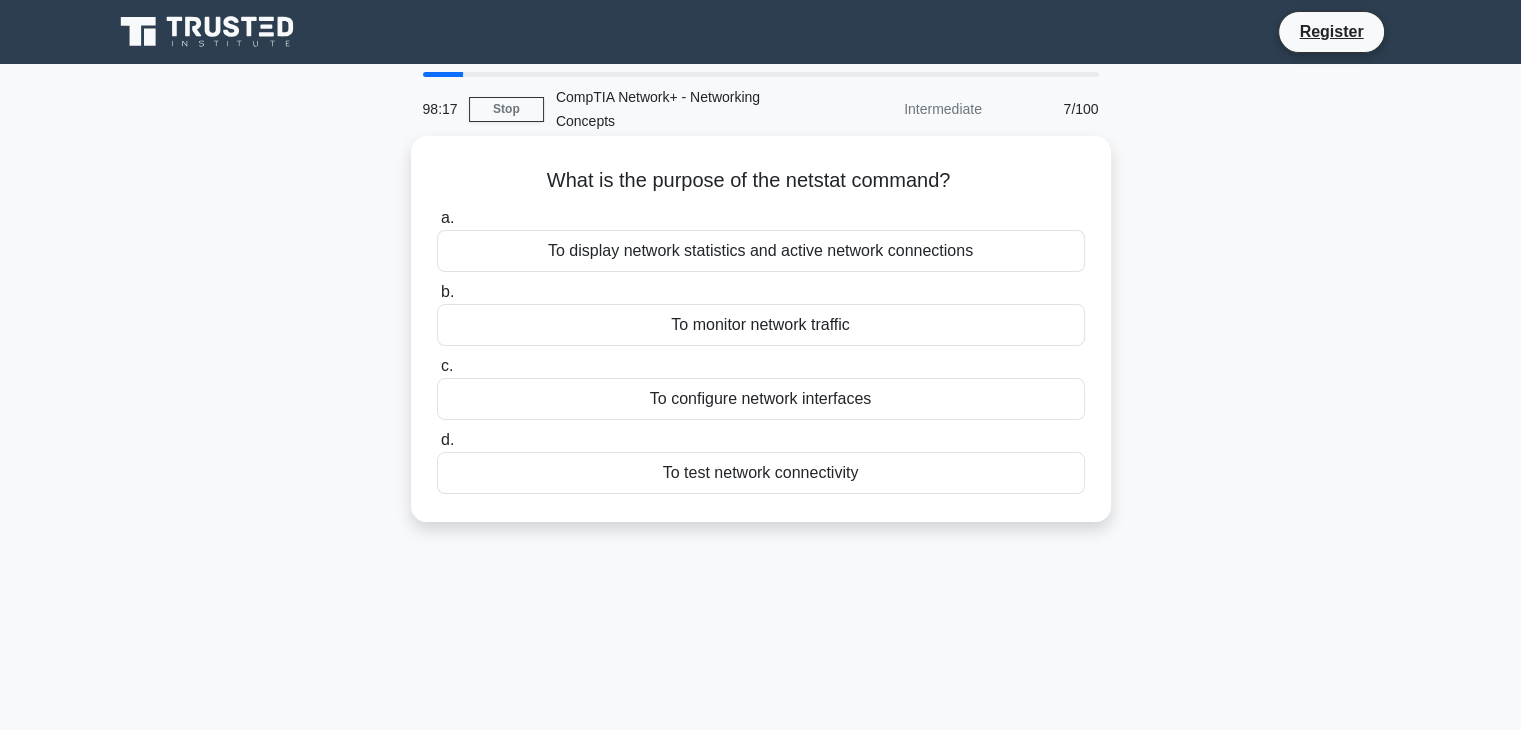 click on "To display network statistics and active network connections" at bounding box center [761, 251] 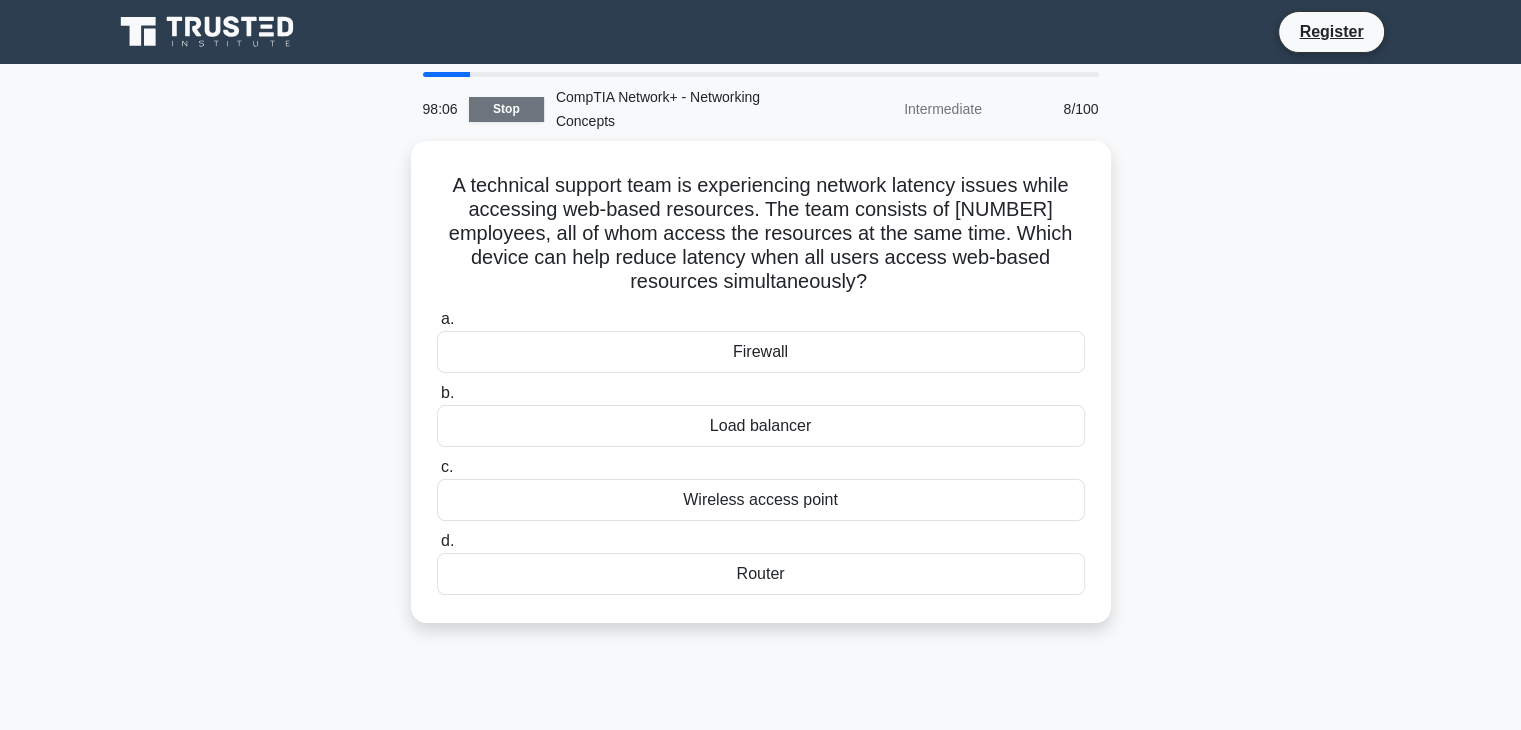click on "Stop" at bounding box center [506, 109] 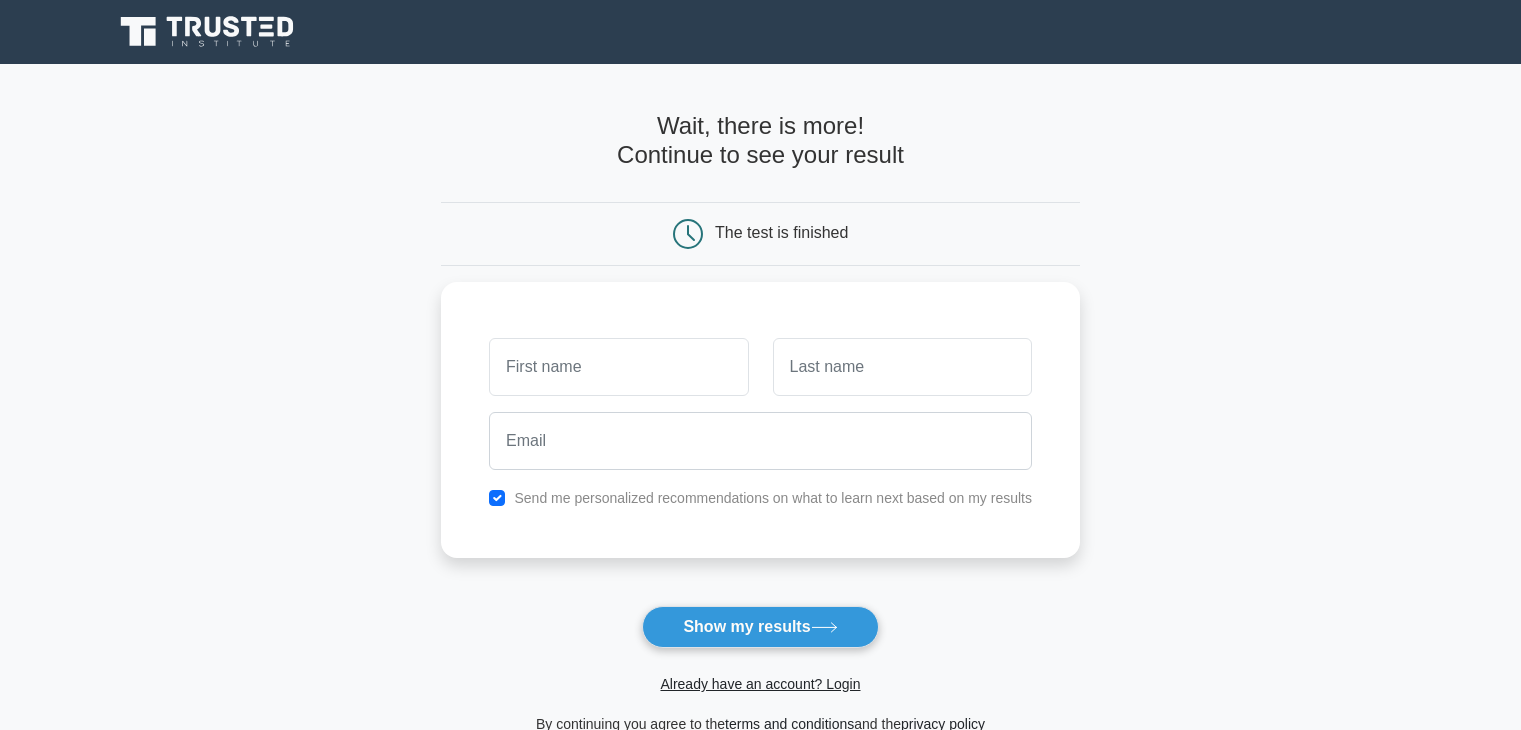 scroll, scrollTop: 0, scrollLeft: 0, axis: both 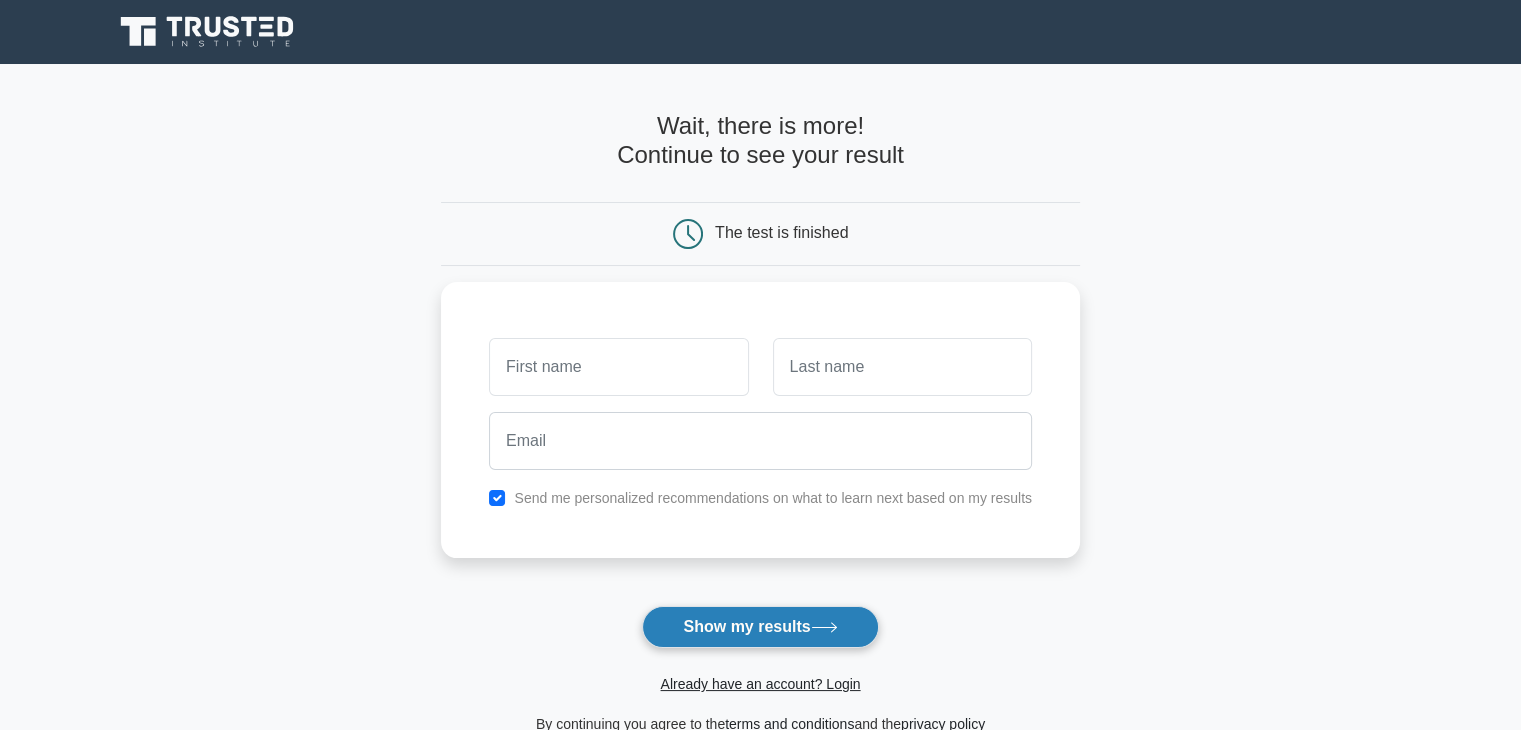click on "Show my results" at bounding box center [760, 627] 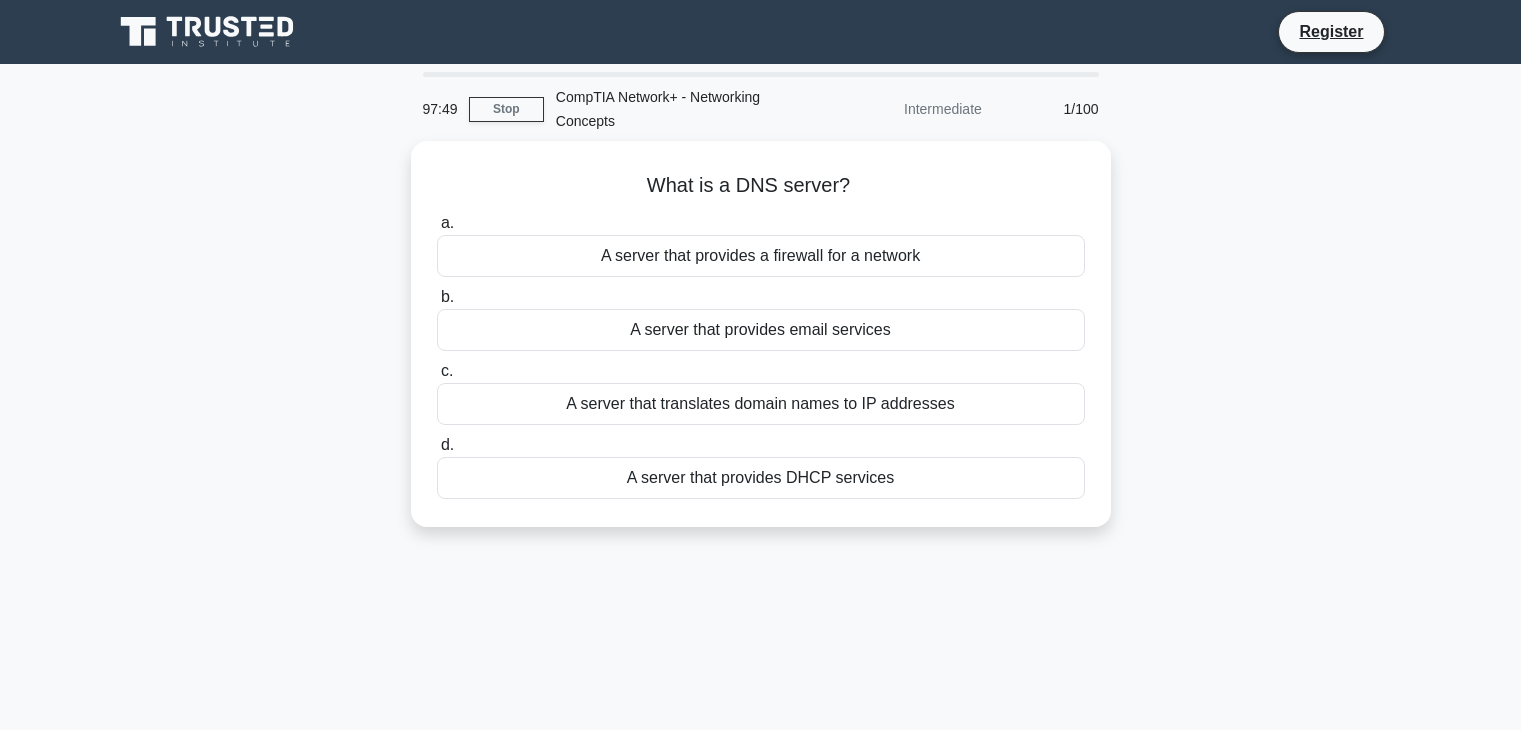 scroll, scrollTop: 0, scrollLeft: 0, axis: both 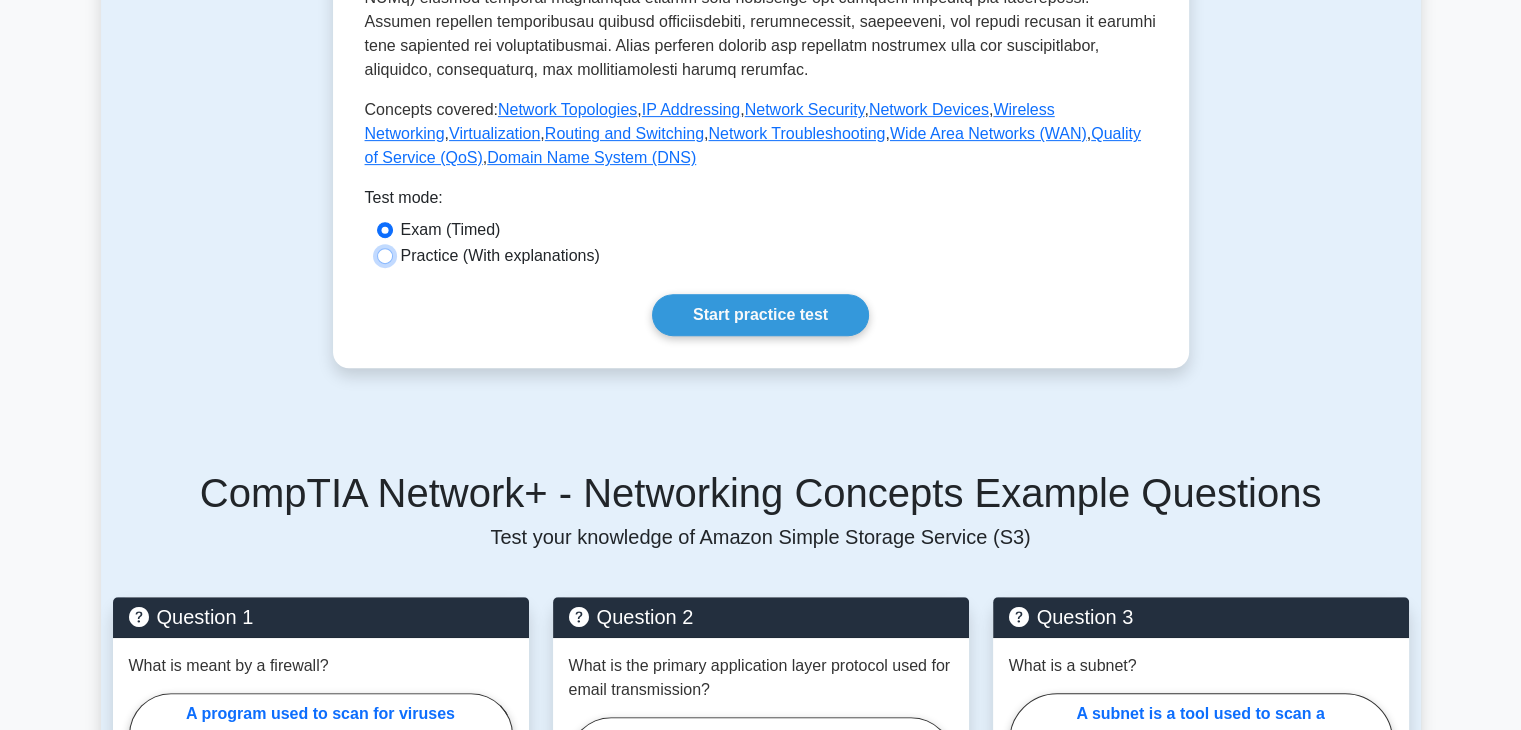 click on "Practice (With explanations)" at bounding box center (385, 256) 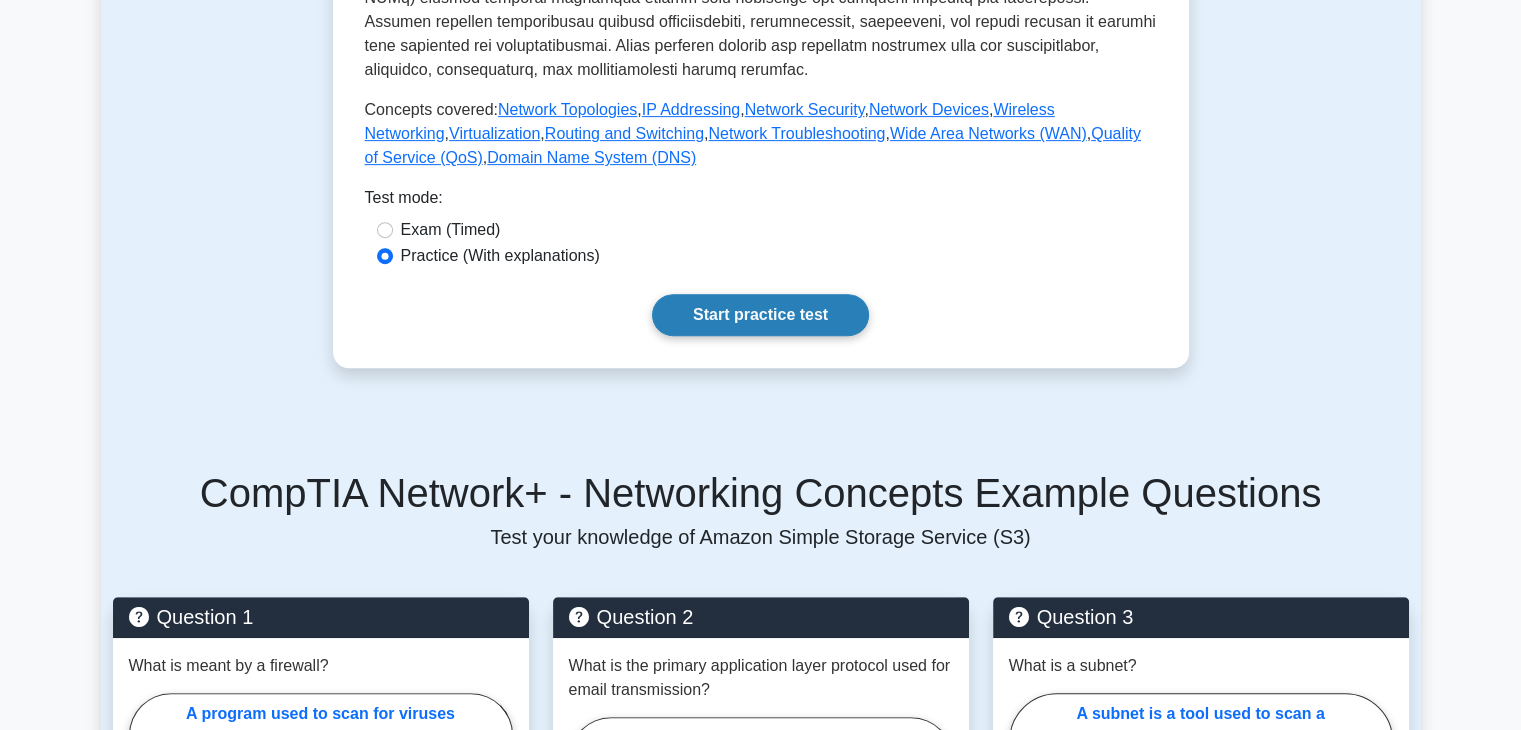 click on "Start practice test" at bounding box center (760, 315) 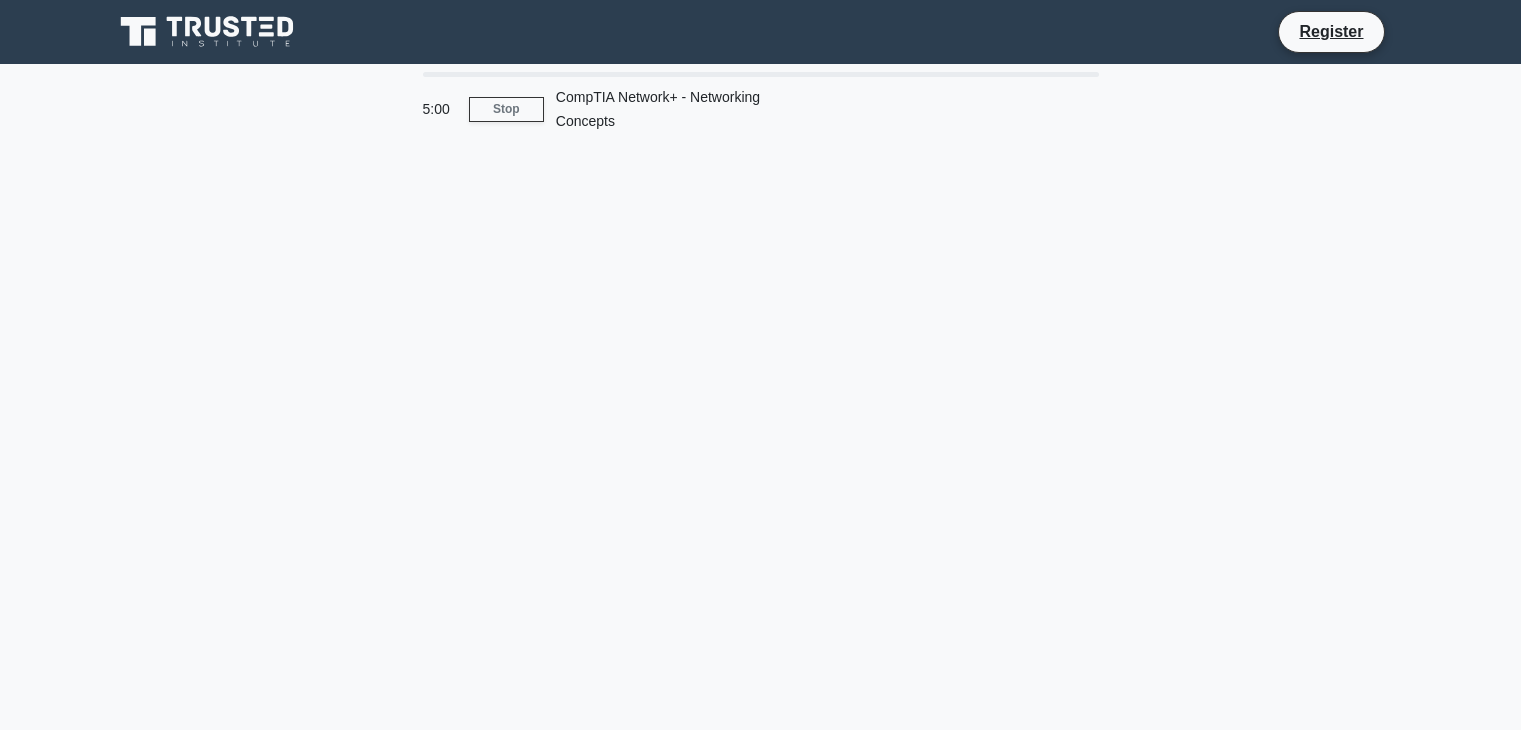 scroll, scrollTop: 0, scrollLeft: 0, axis: both 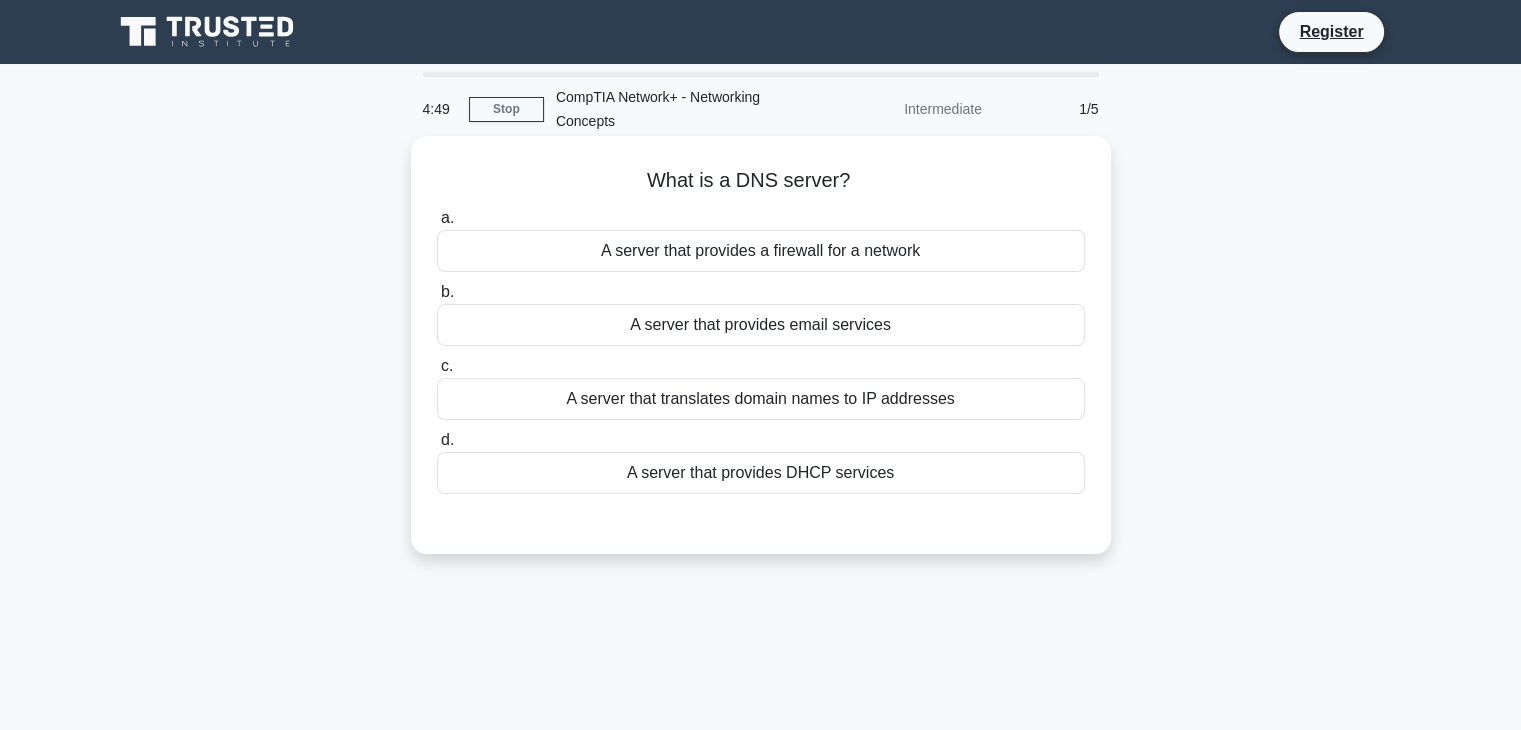 click on "A server that translates domain names to IP addresses" at bounding box center (761, 399) 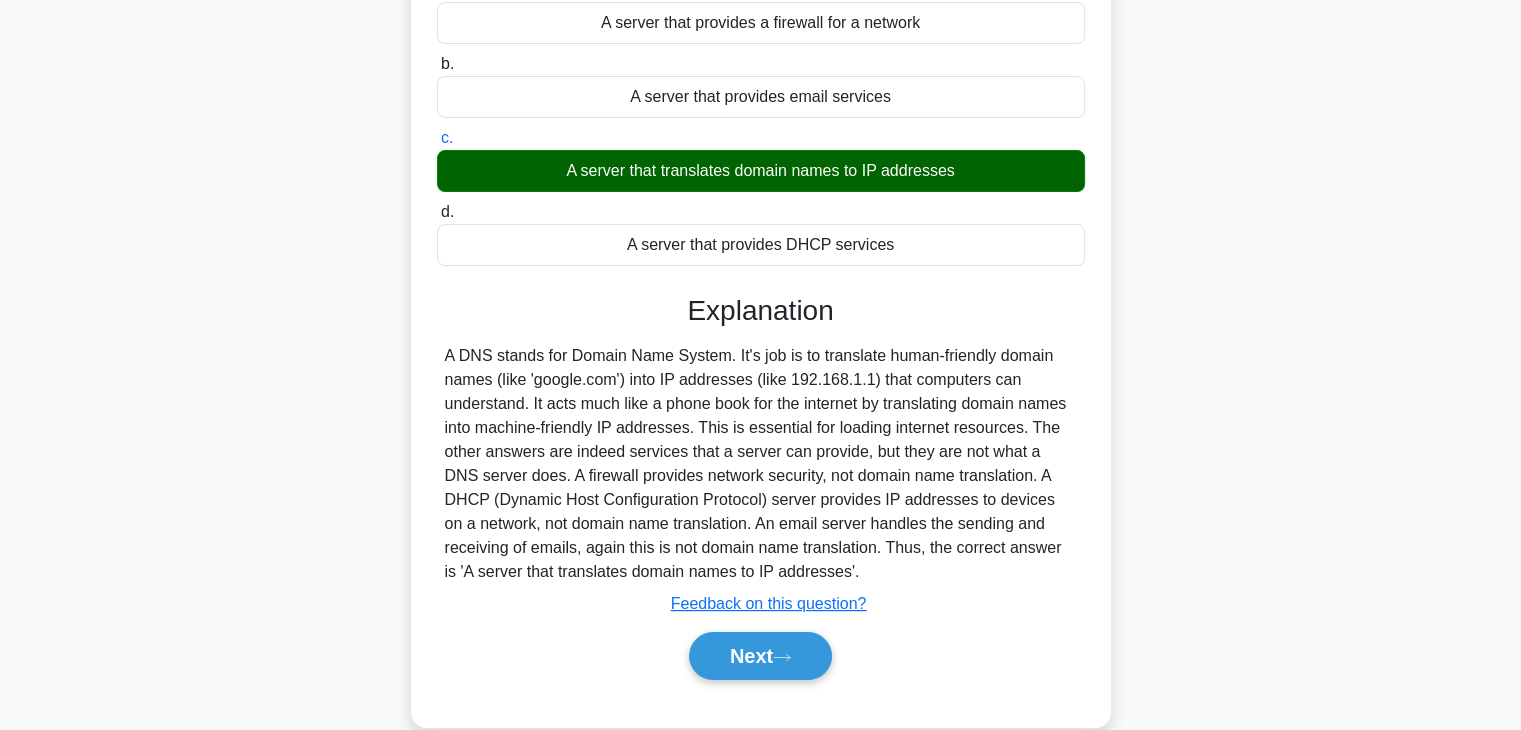 scroll, scrollTop: 351, scrollLeft: 0, axis: vertical 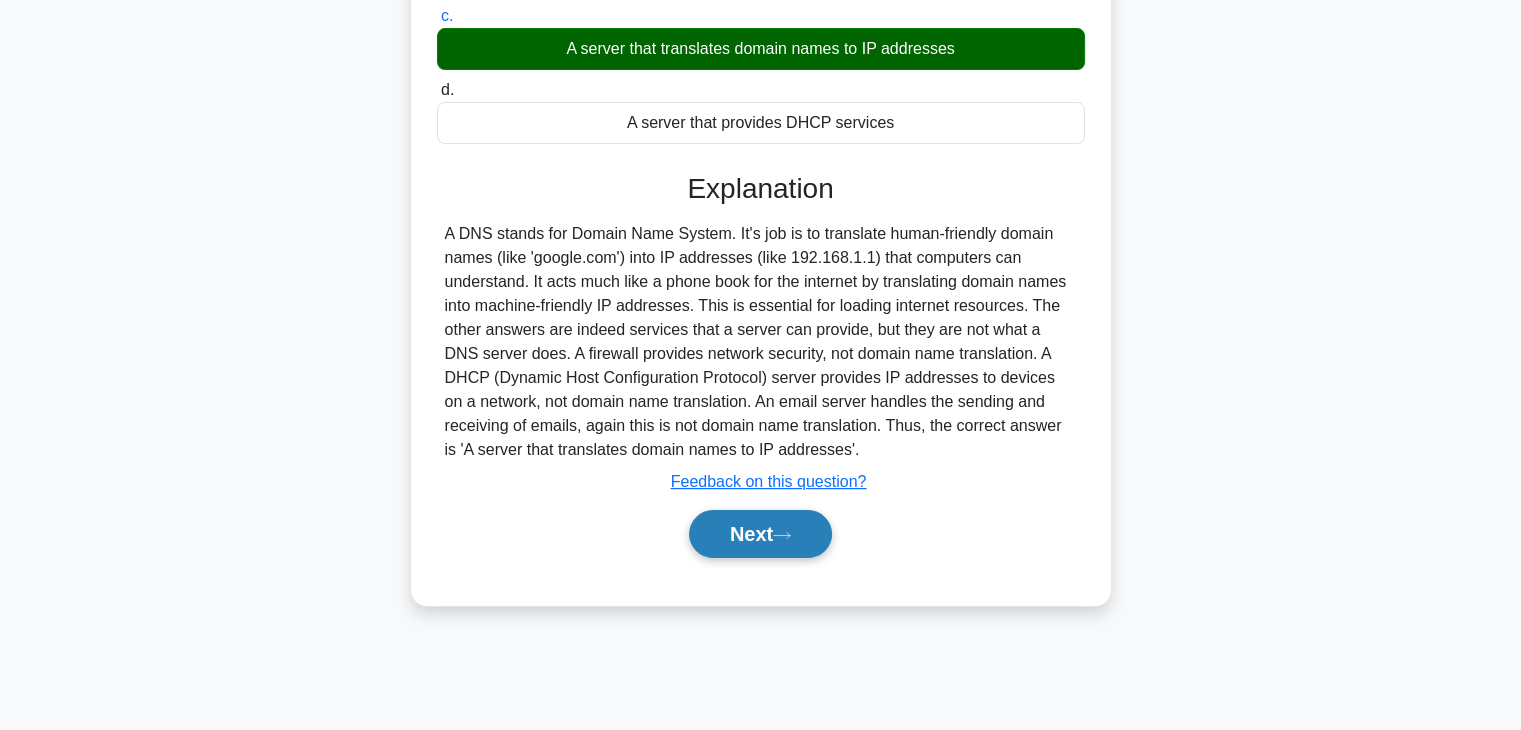 click on "Next" at bounding box center (760, 534) 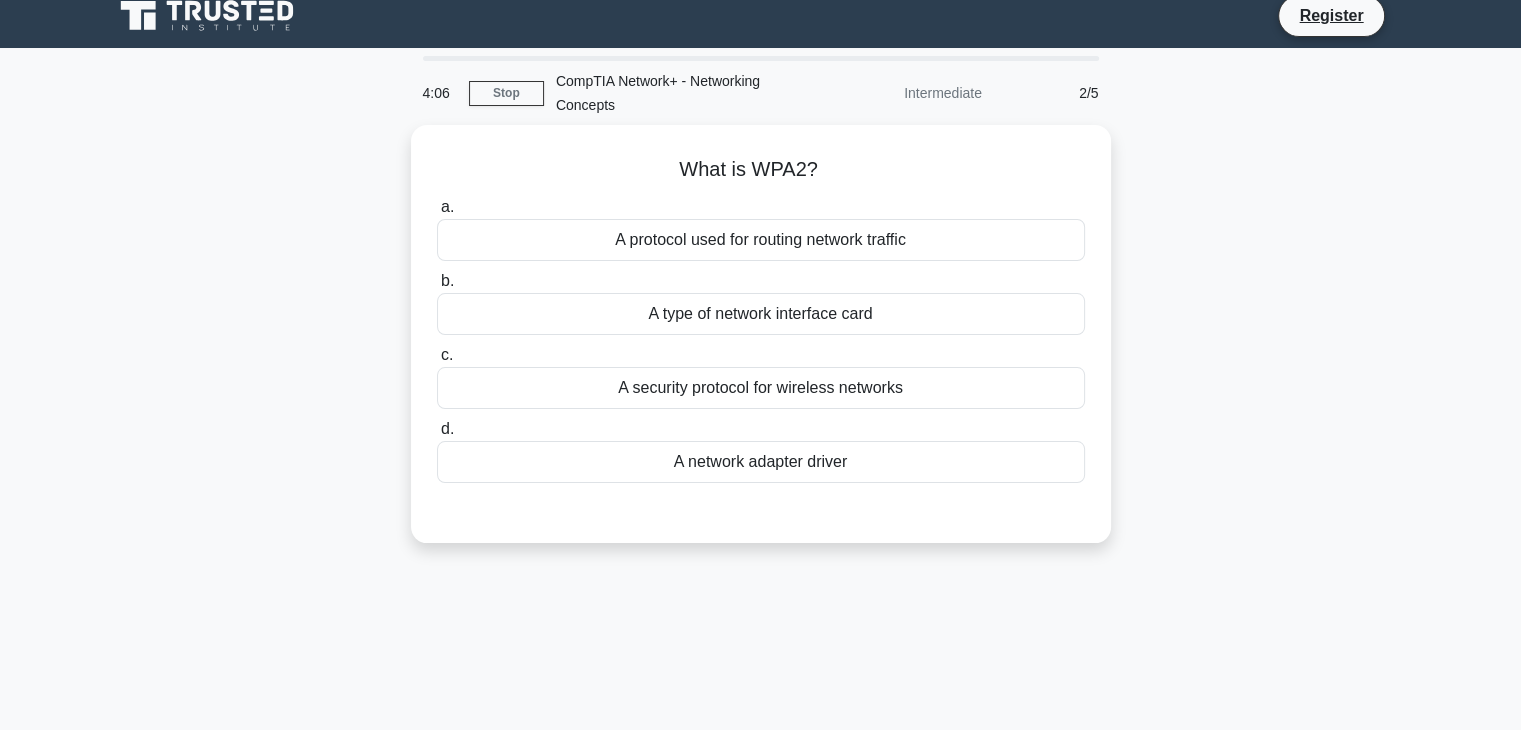 scroll, scrollTop: 15, scrollLeft: 0, axis: vertical 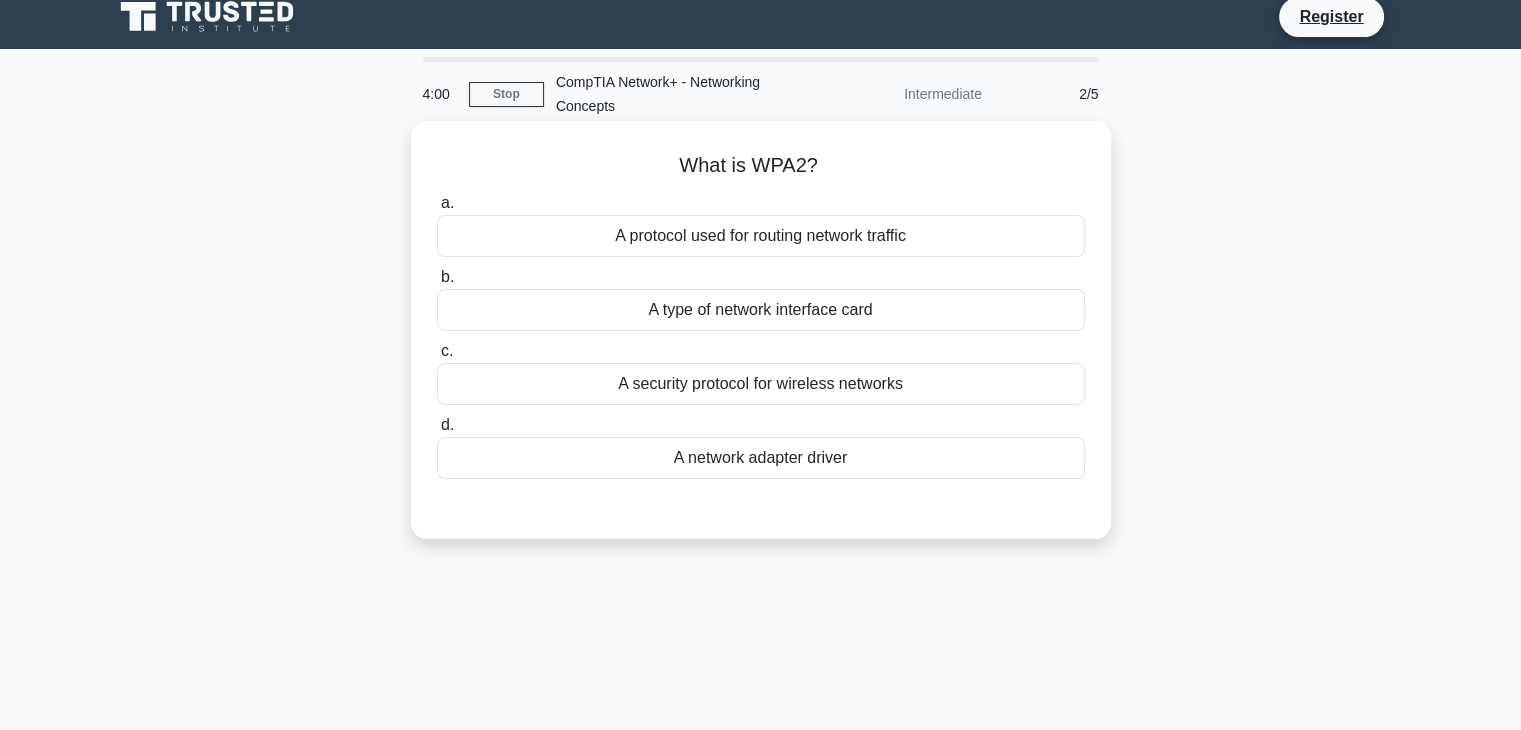 click on "A security protocol for wireless networks" at bounding box center (761, 384) 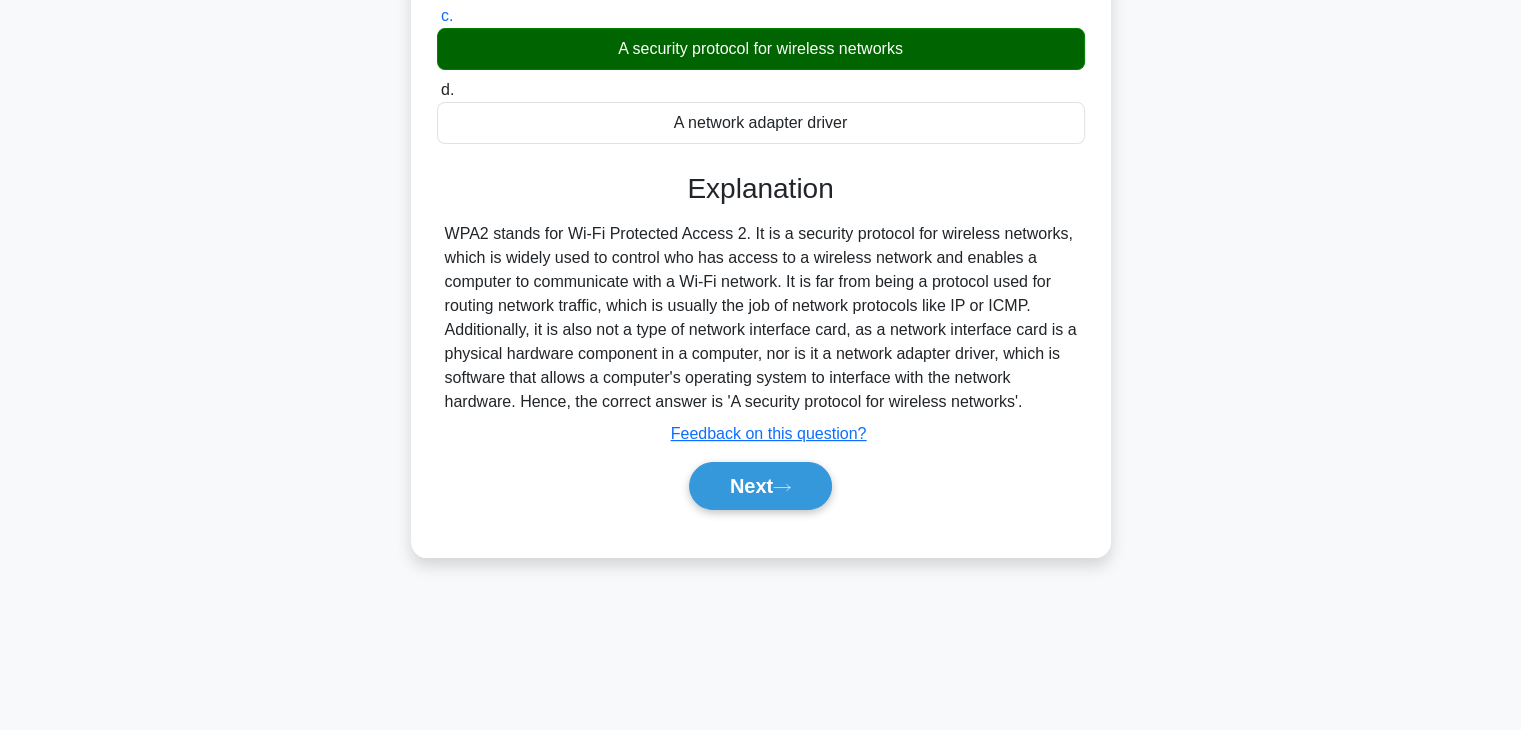 scroll, scrollTop: 350, scrollLeft: 0, axis: vertical 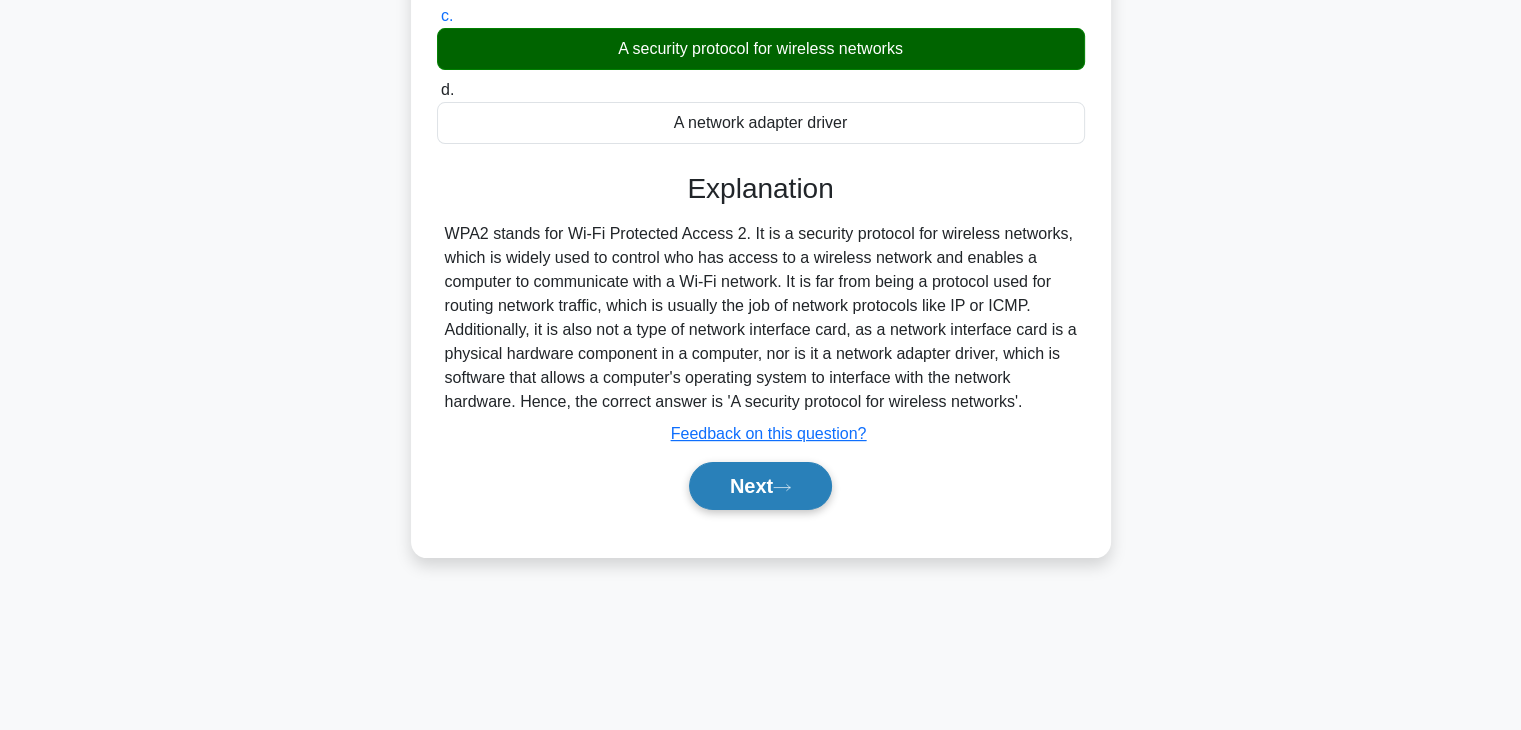 click on "Next" at bounding box center (760, 486) 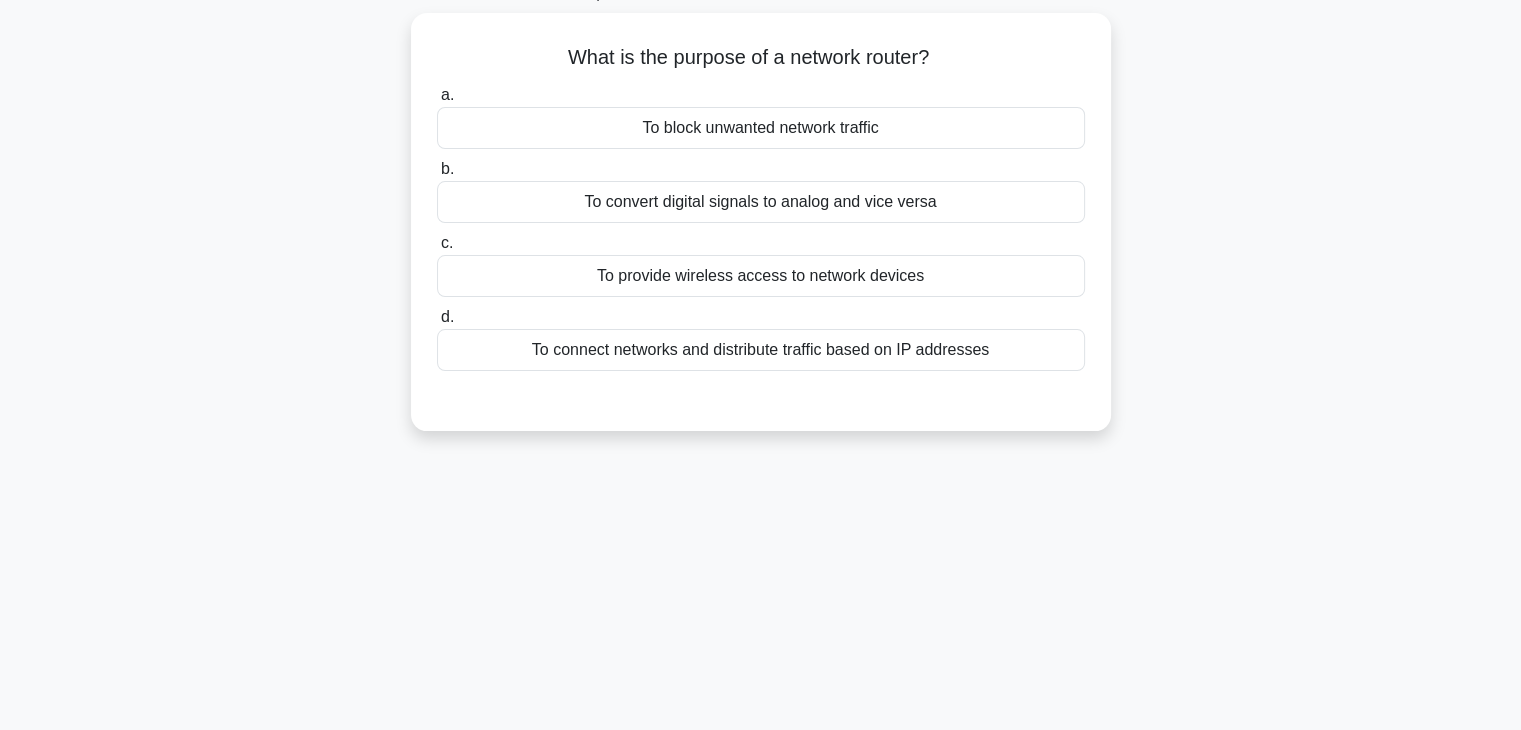 scroll, scrollTop: 0, scrollLeft: 0, axis: both 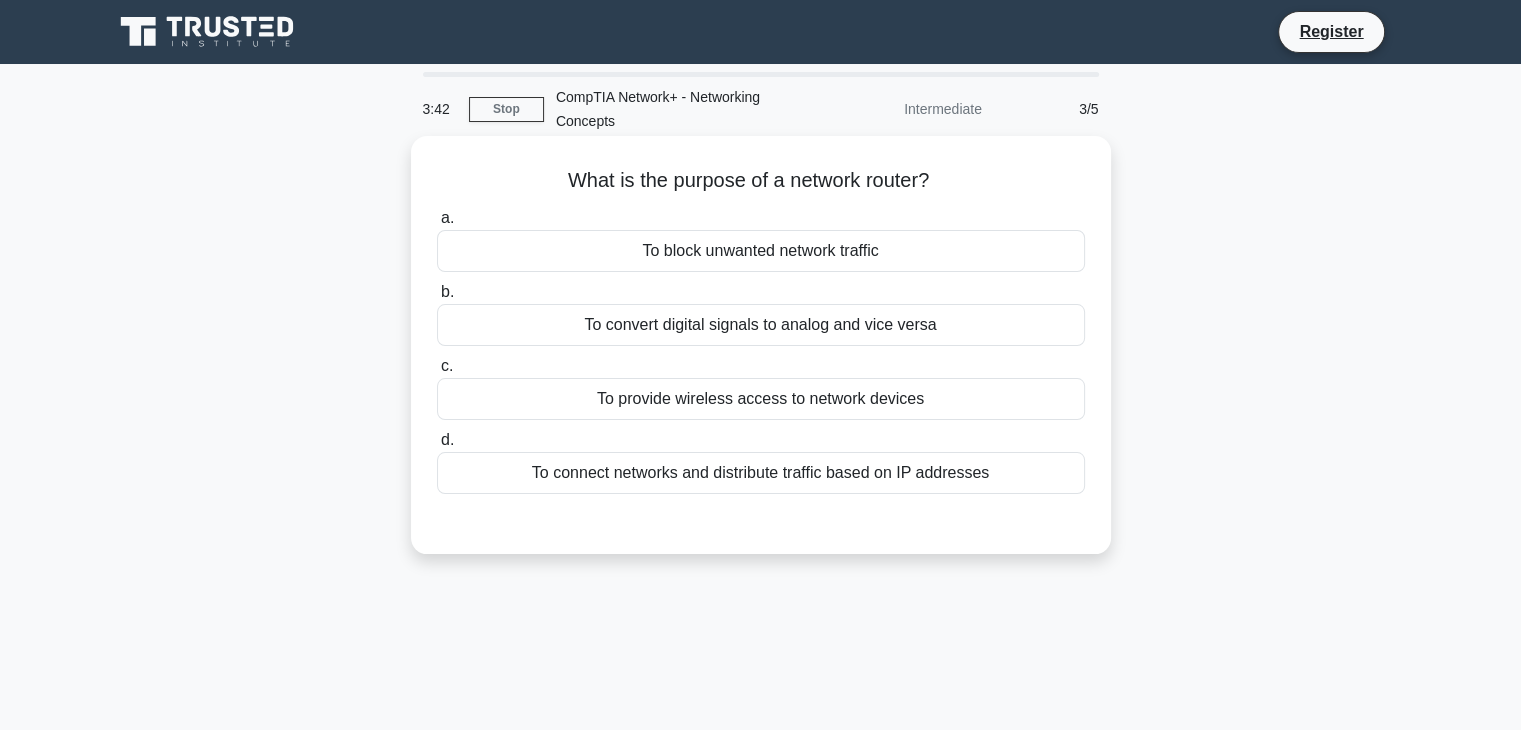 click on "To block unwanted network traffic" at bounding box center [761, 251] 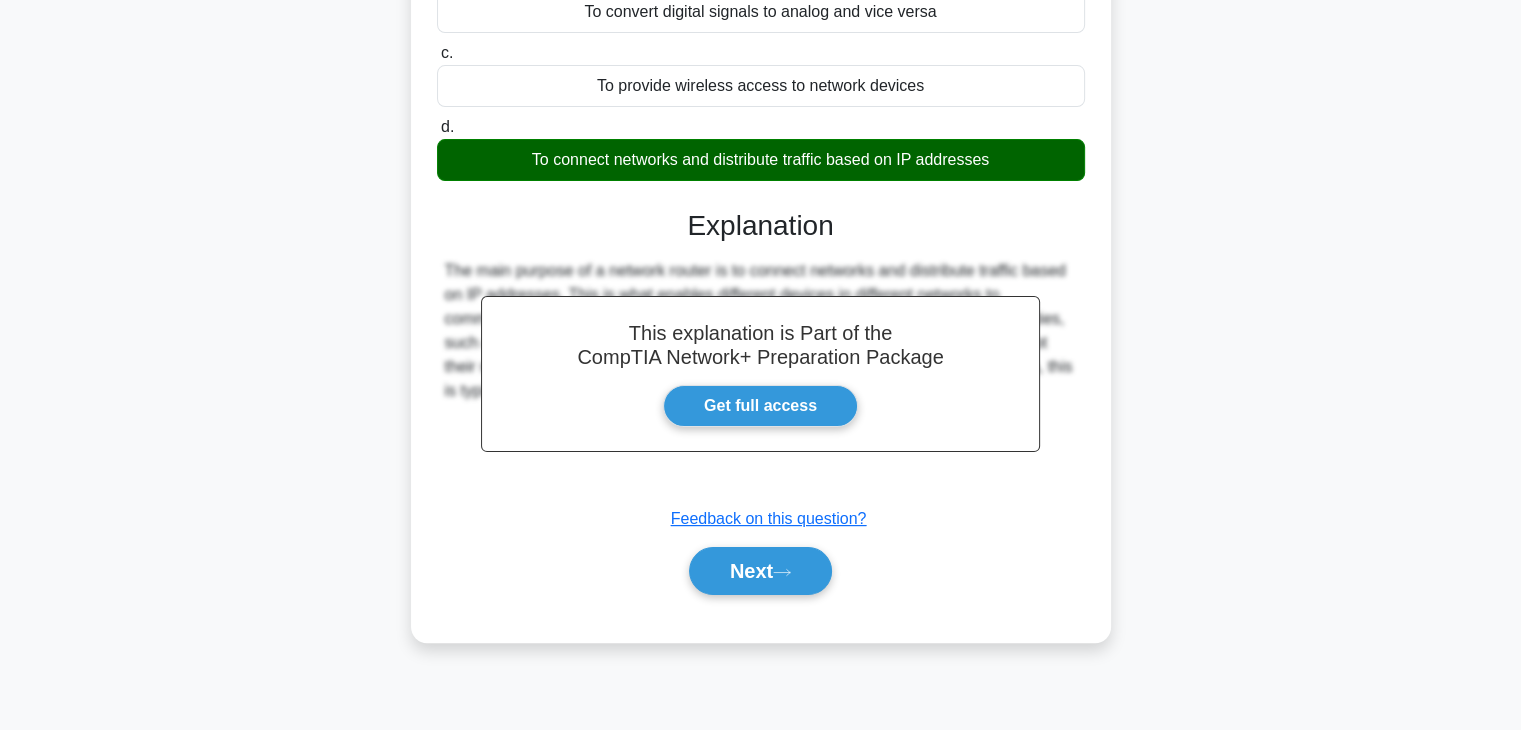 scroll, scrollTop: 351, scrollLeft: 0, axis: vertical 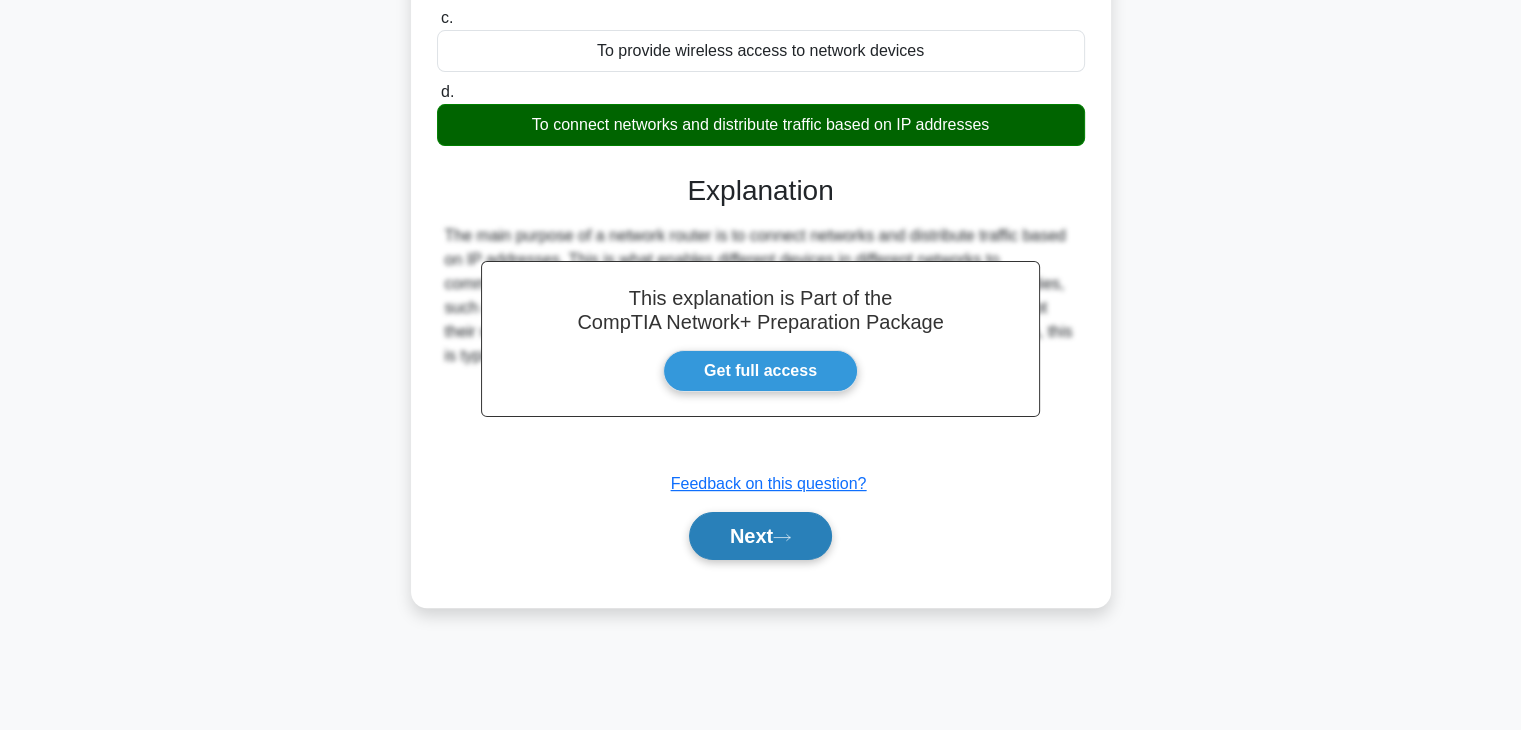 click on "Next" at bounding box center [760, 536] 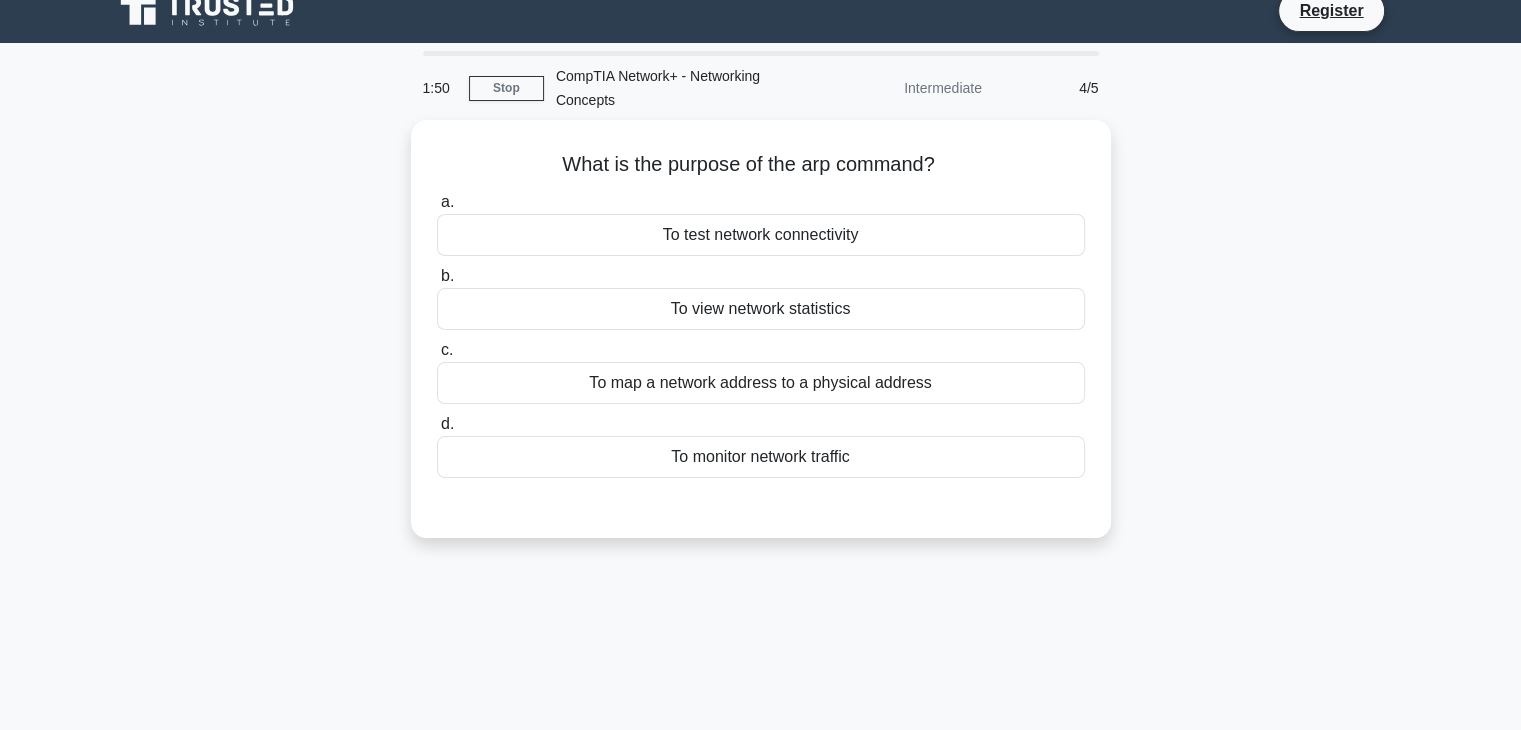 scroll, scrollTop: 0, scrollLeft: 0, axis: both 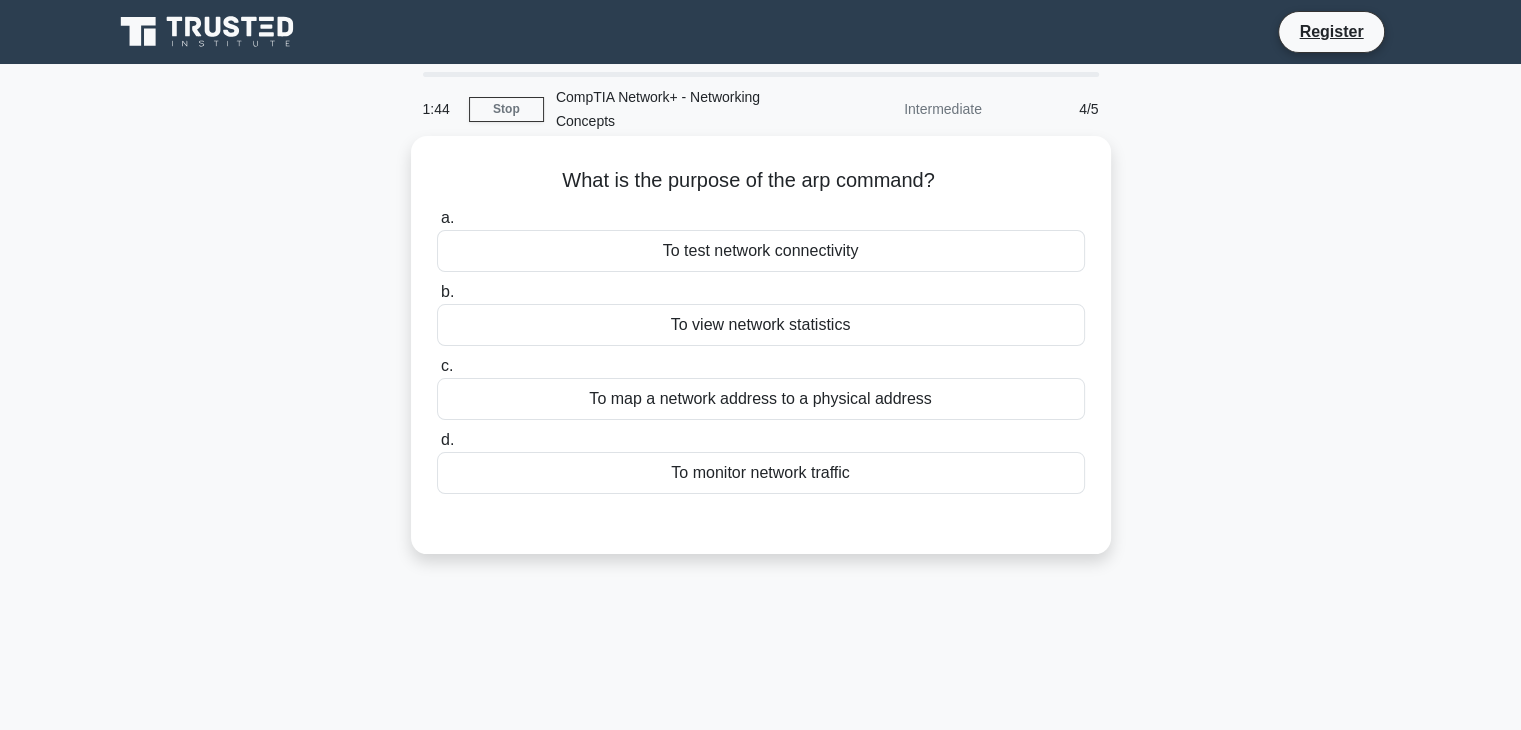 click on "To map a network address to a physical address" at bounding box center (761, 399) 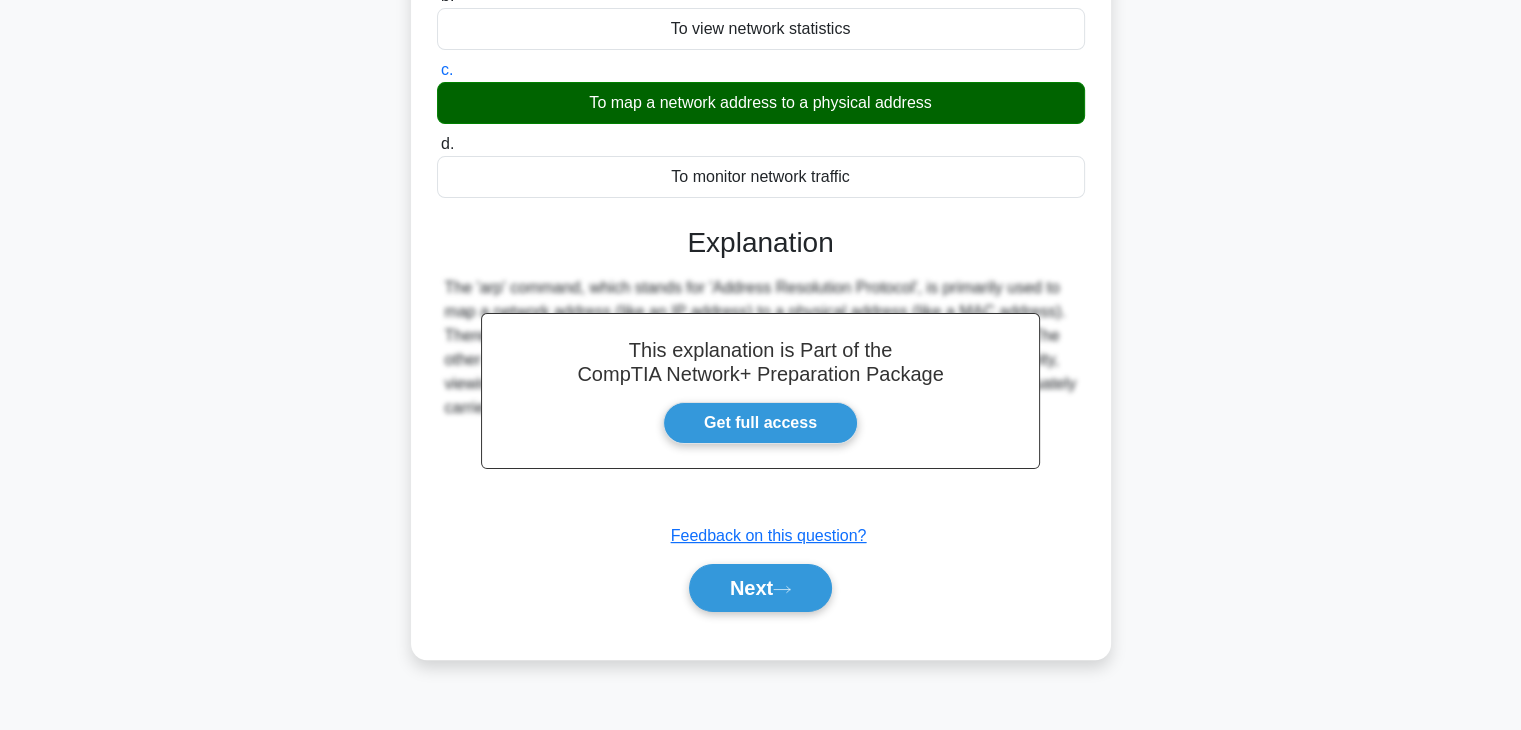 scroll, scrollTop: 351, scrollLeft: 0, axis: vertical 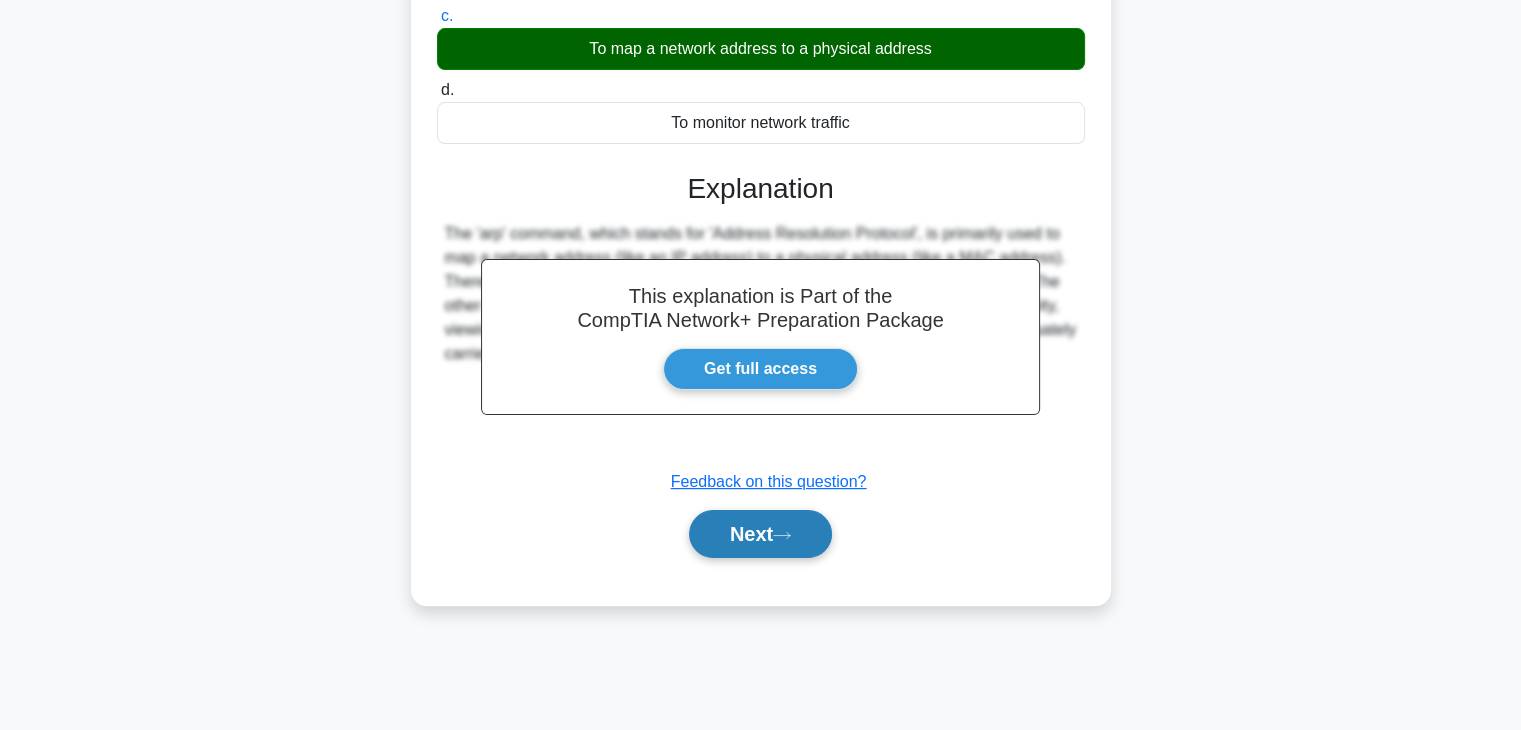 click on "Next" at bounding box center (760, 534) 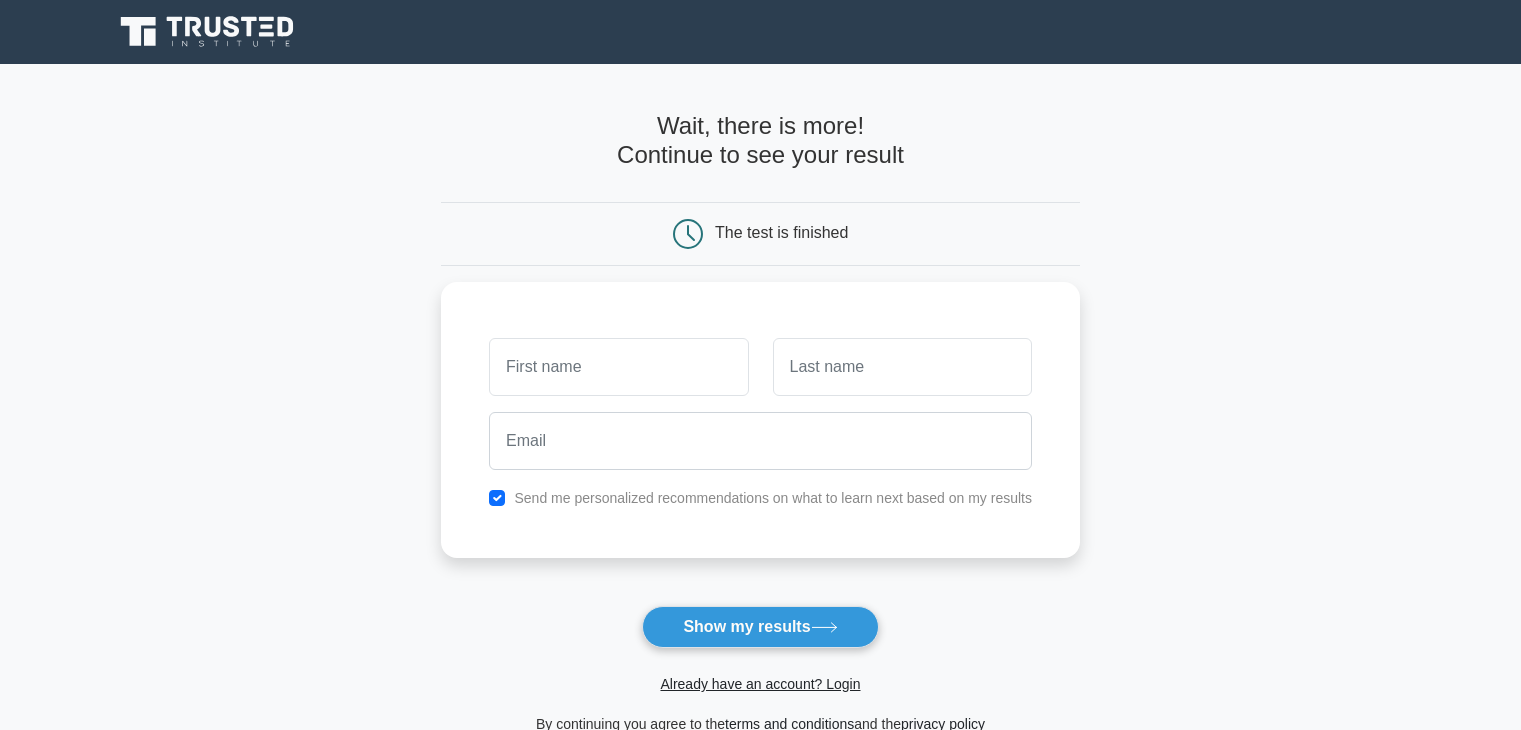 scroll, scrollTop: 0, scrollLeft: 0, axis: both 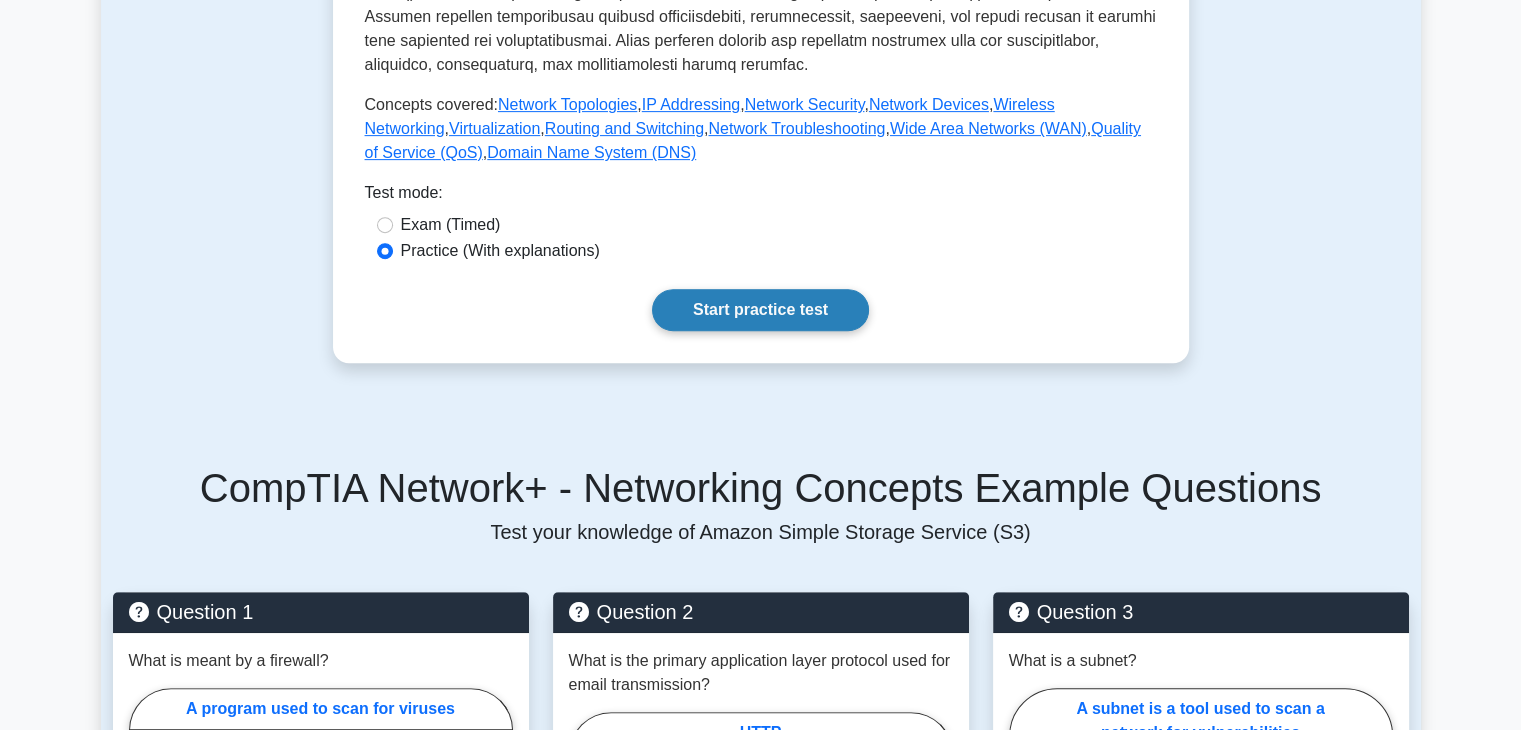 click on "Start practice test" at bounding box center (760, 310) 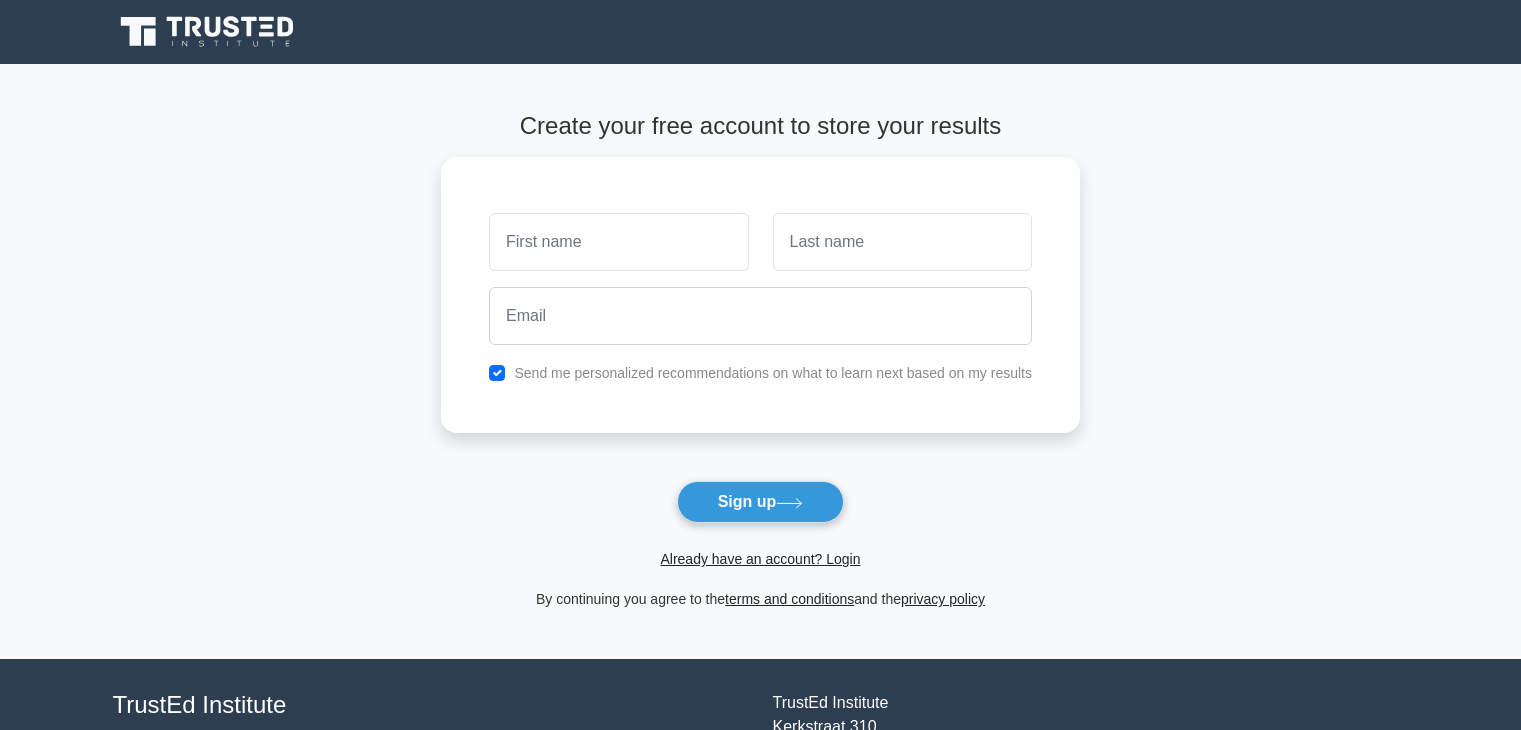 scroll, scrollTop: 0, scrollLeft: 0, axis: both 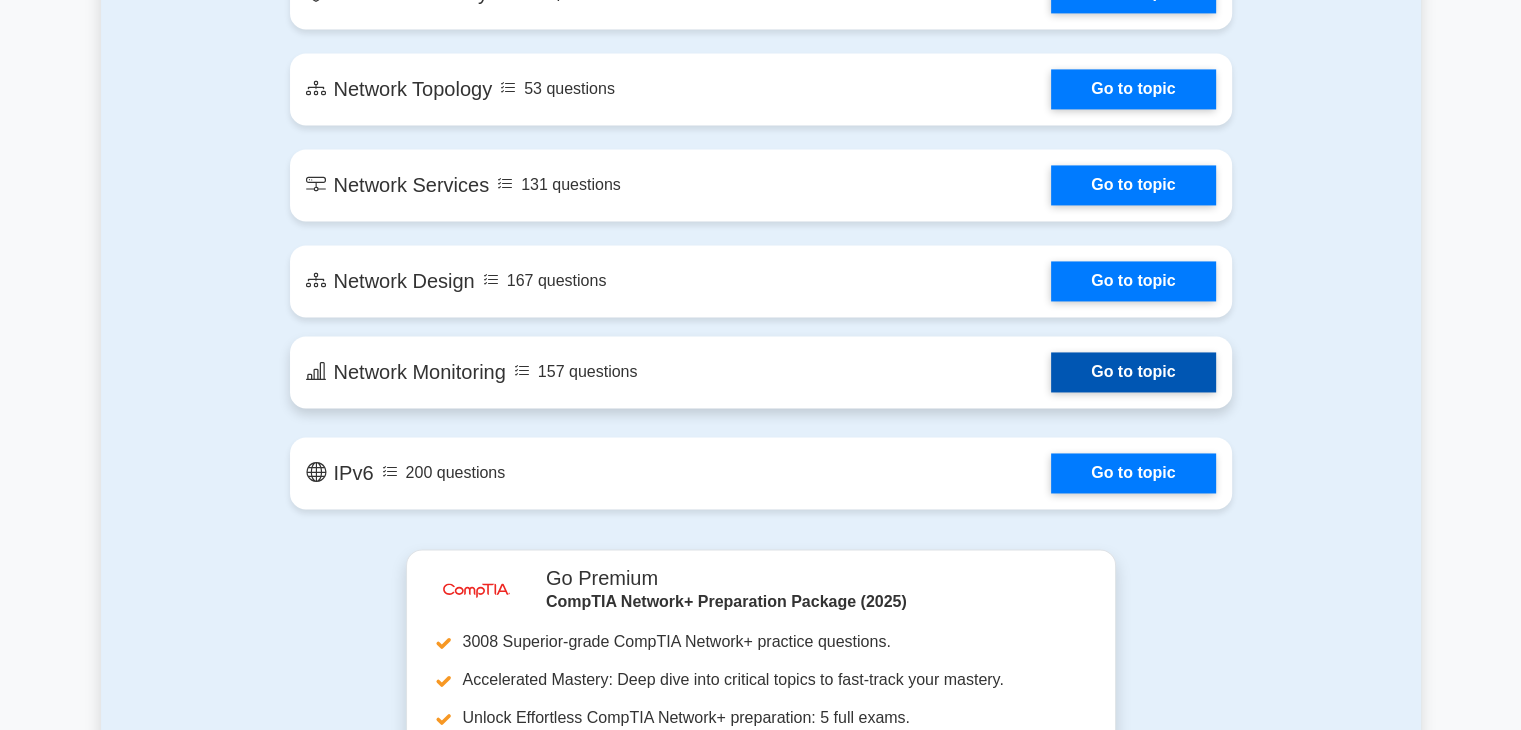 click on "Go to topic" at bounding box center [1133, 372] 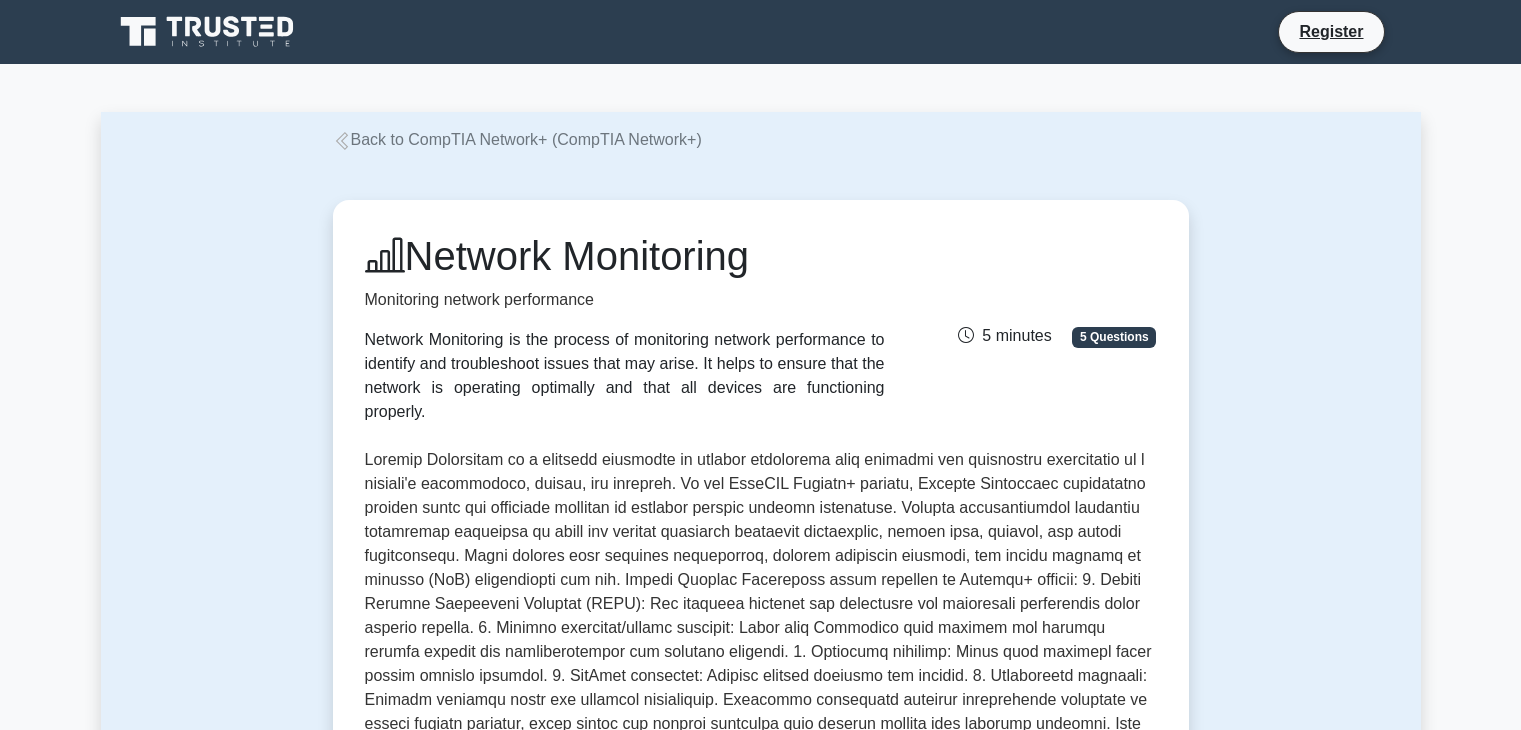 scroll, scrollTop: 0, scrollLeft: 0, axis: both 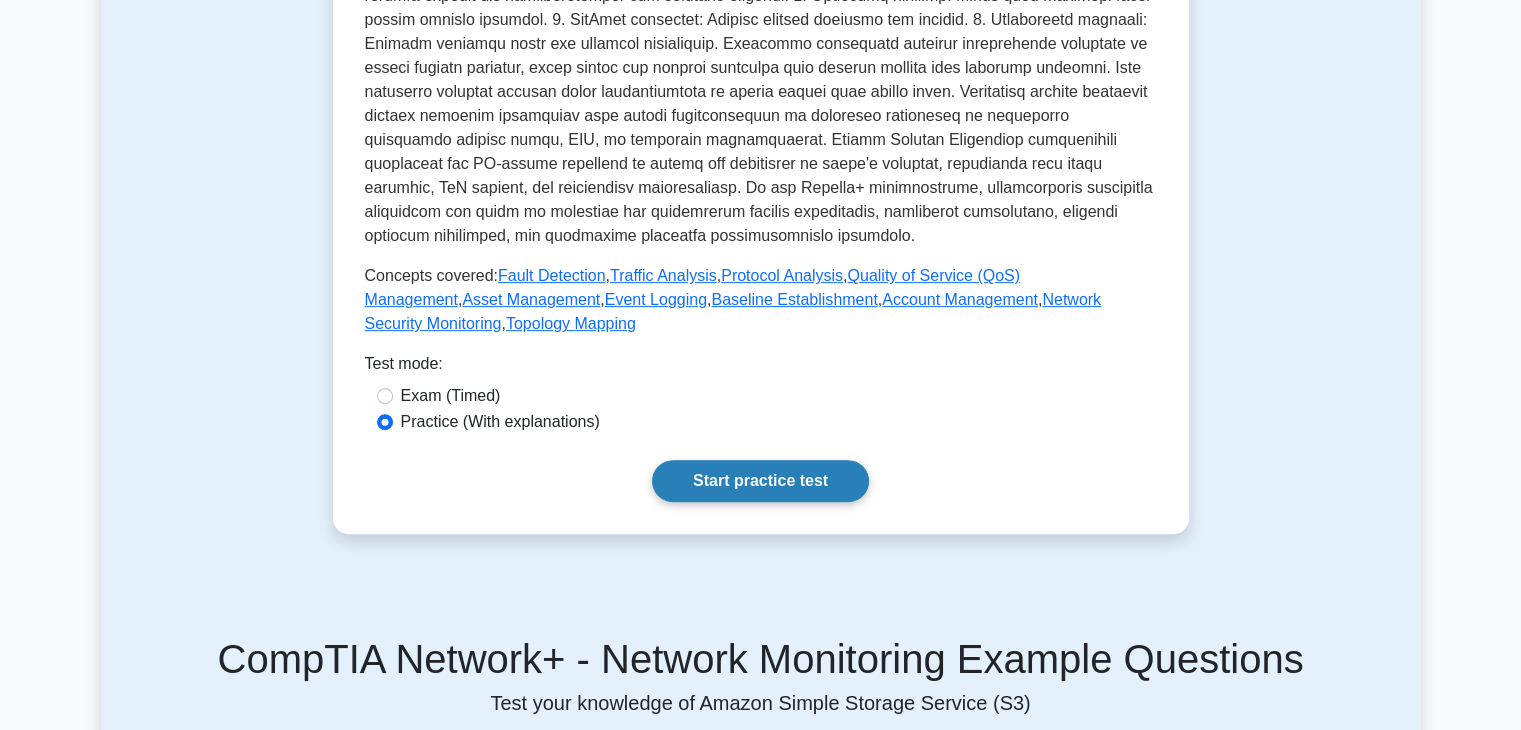 click on "Start practice test" at bounding box center [760, 481] 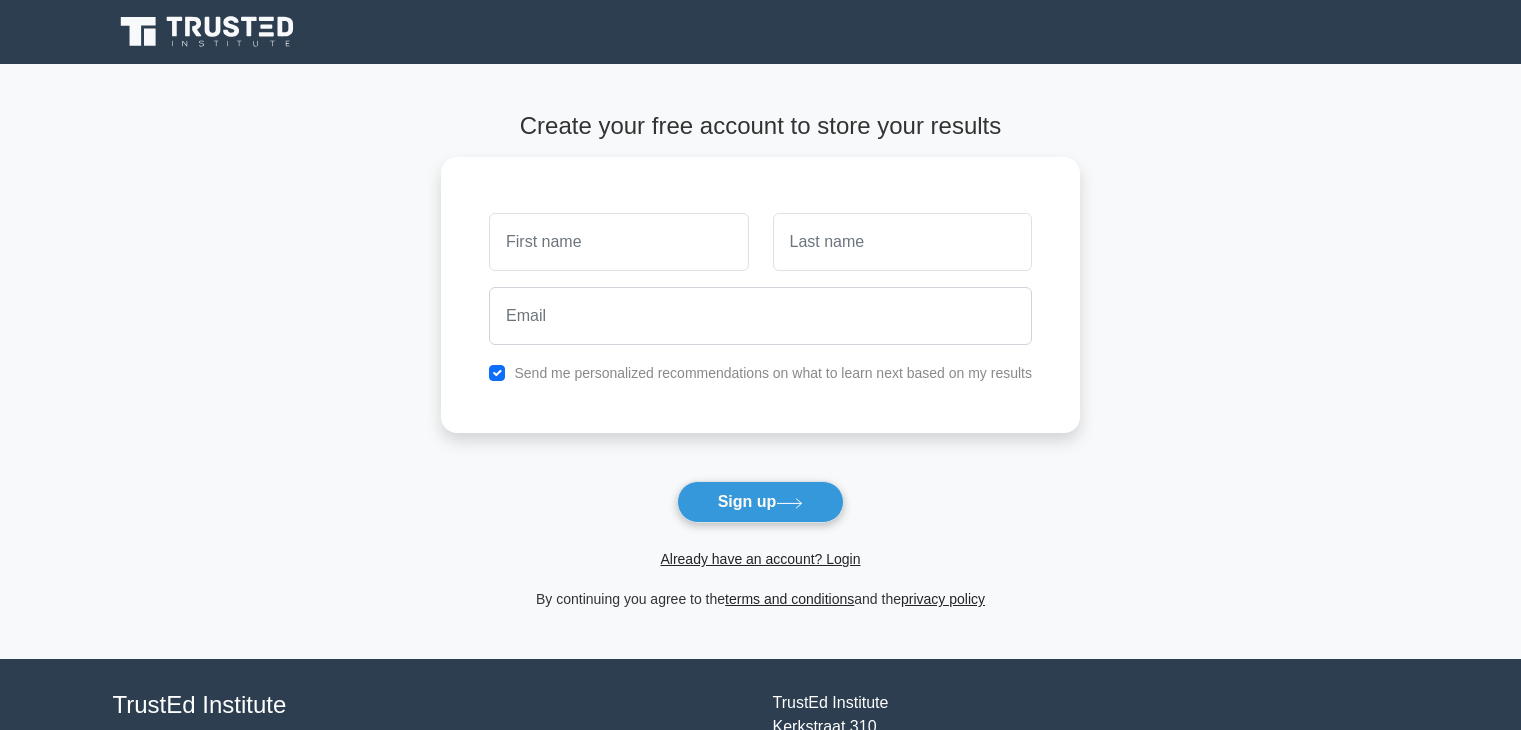 scroll, scrollTop: 0, scrollLeft: 0, axis: both 